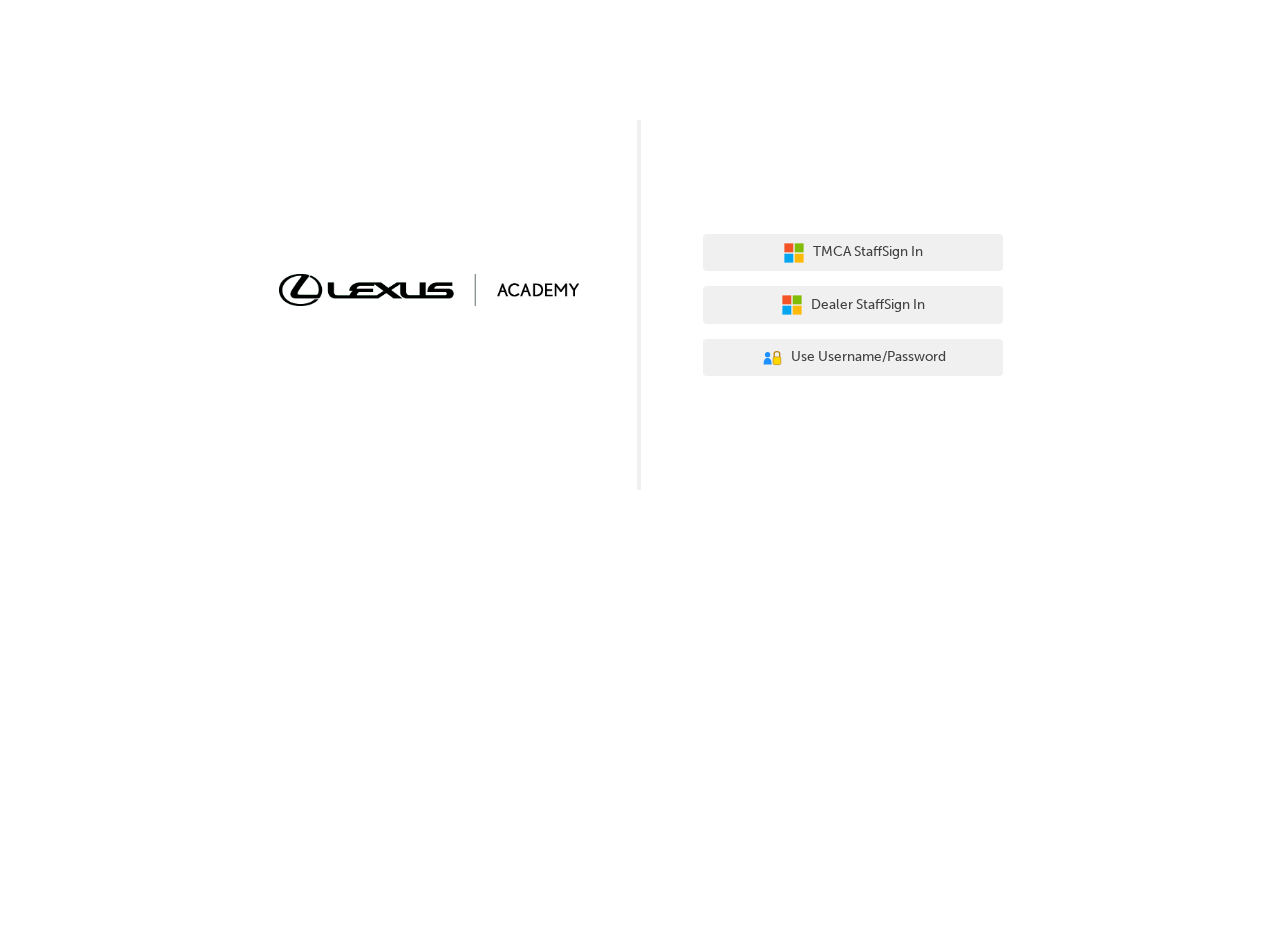 scroll, scrollTop: 0, scrollLeft: 0, axis: both 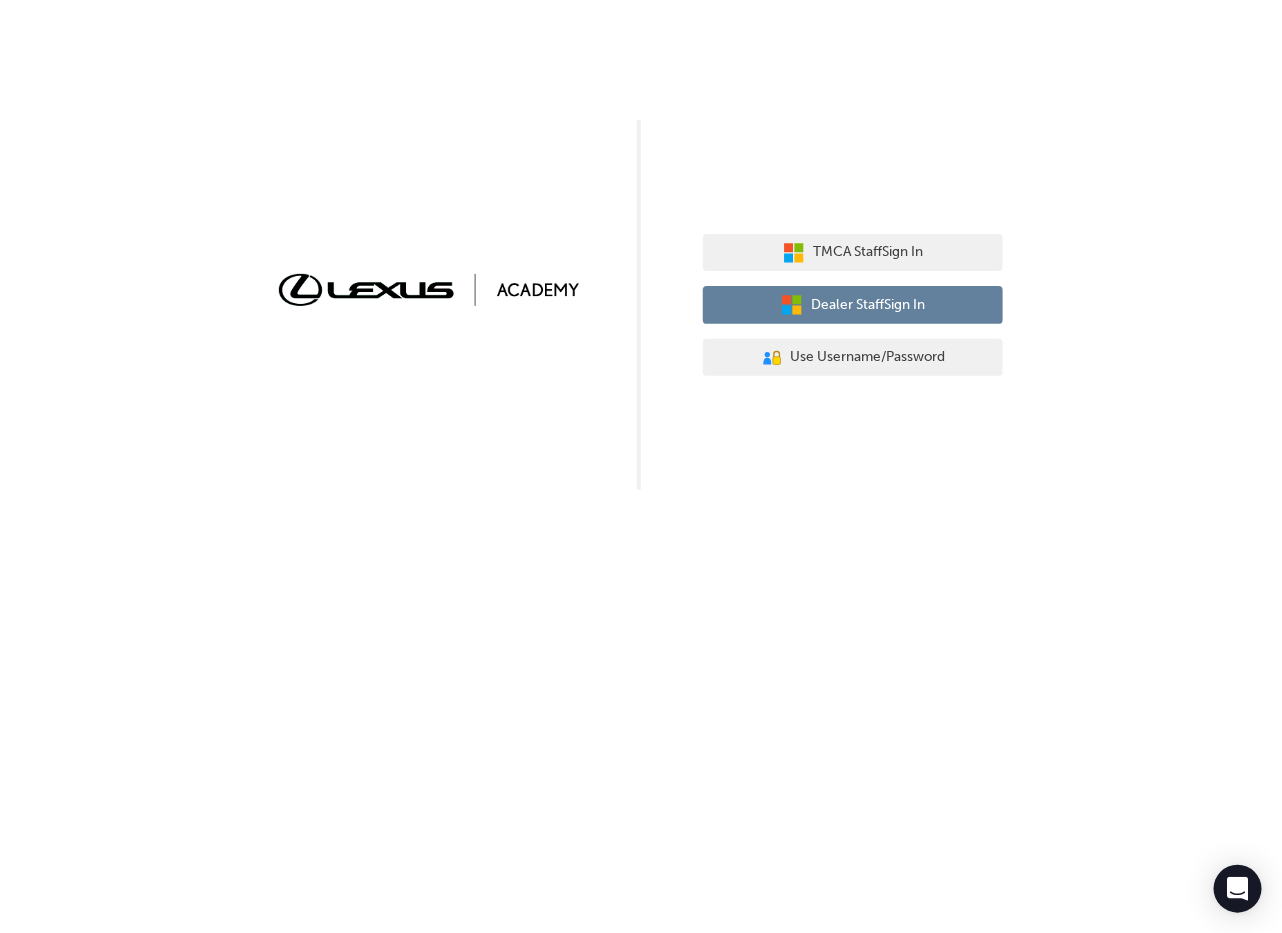 click on "Dealer Staff  Sign In" at bounding box center (868, 305) 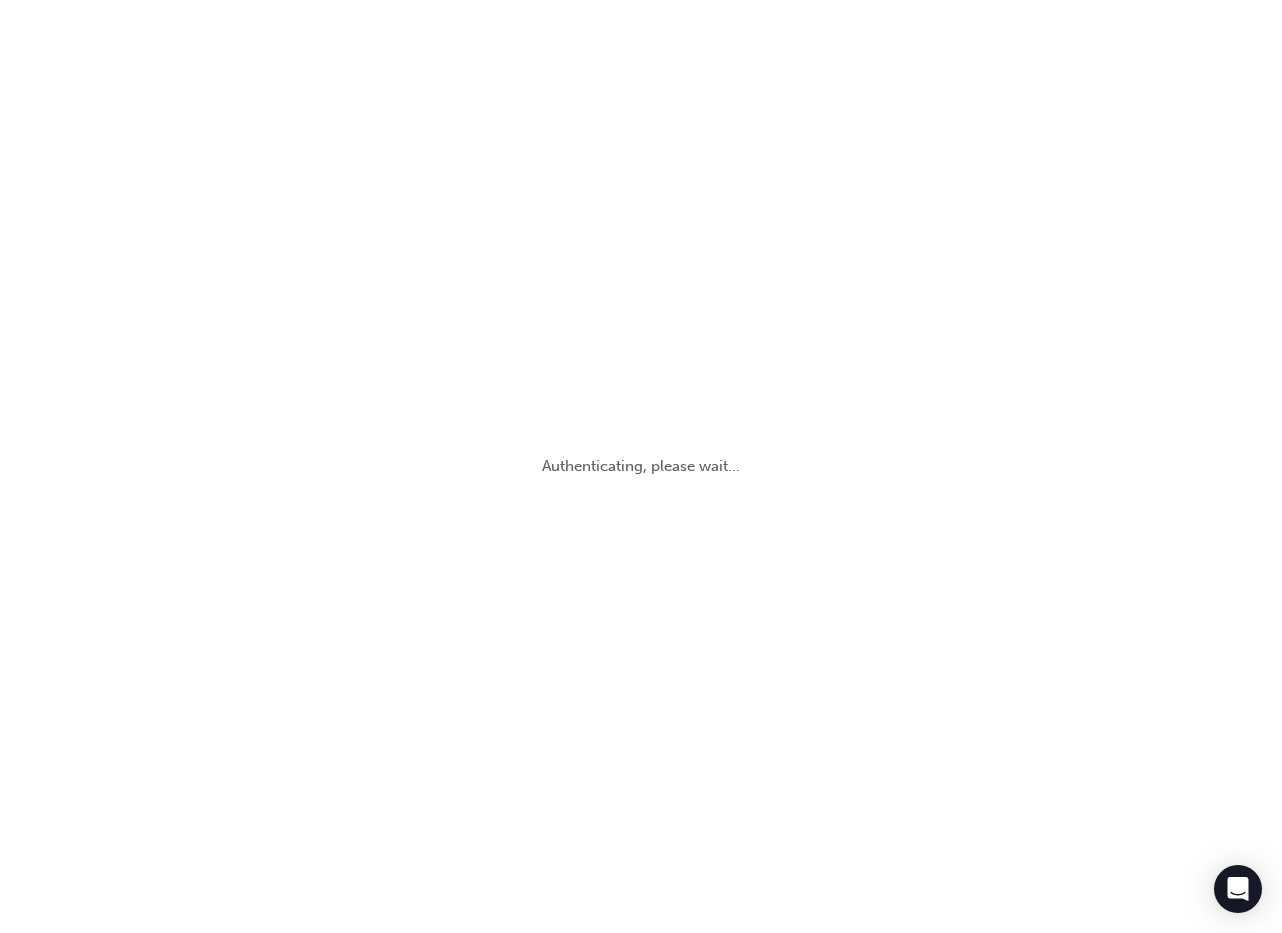 scroll, scrollTop: 0, scrollLeft: 0, axis: both 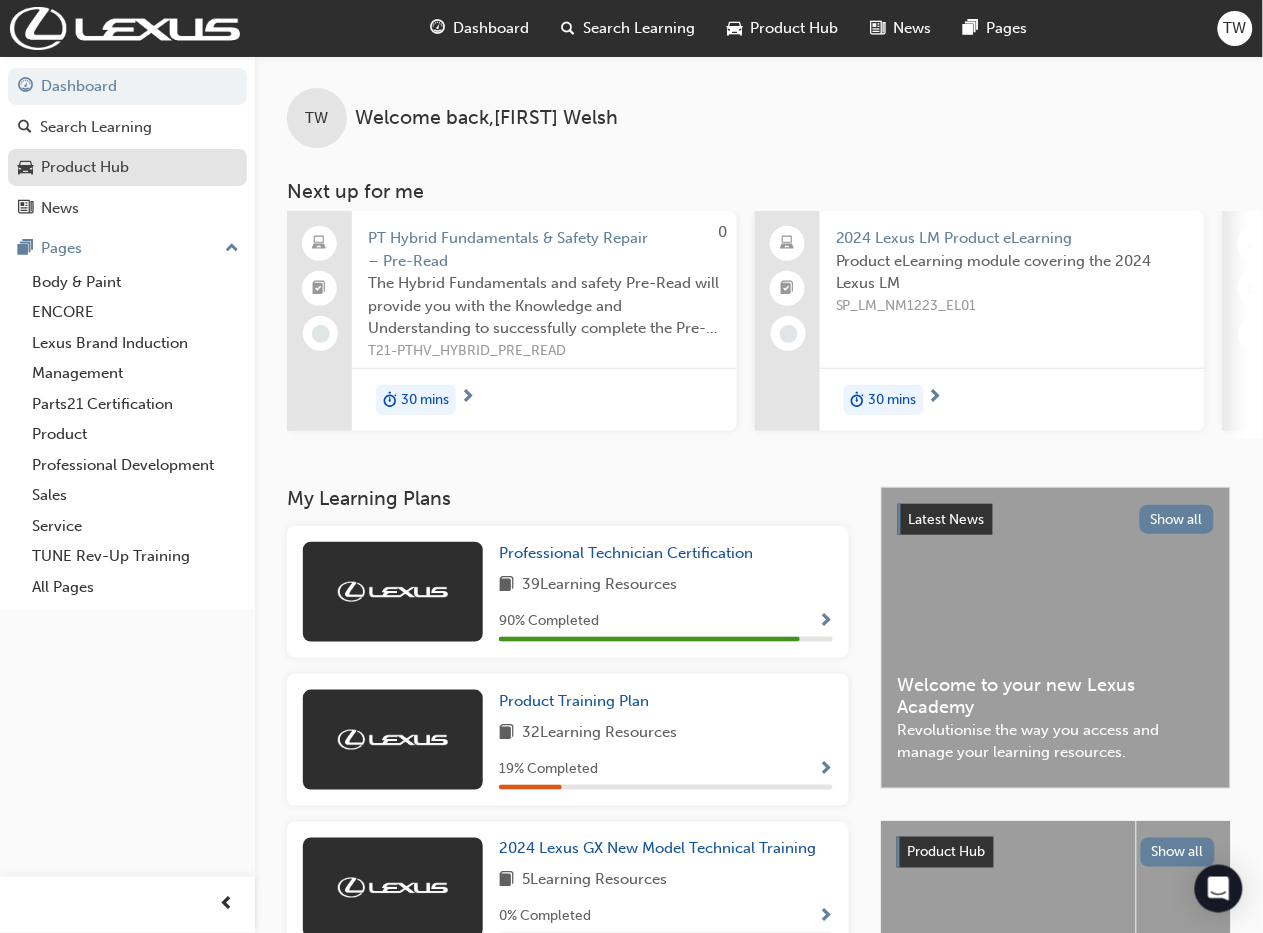 click on "Product Hub" at bounding box center [85, 167] 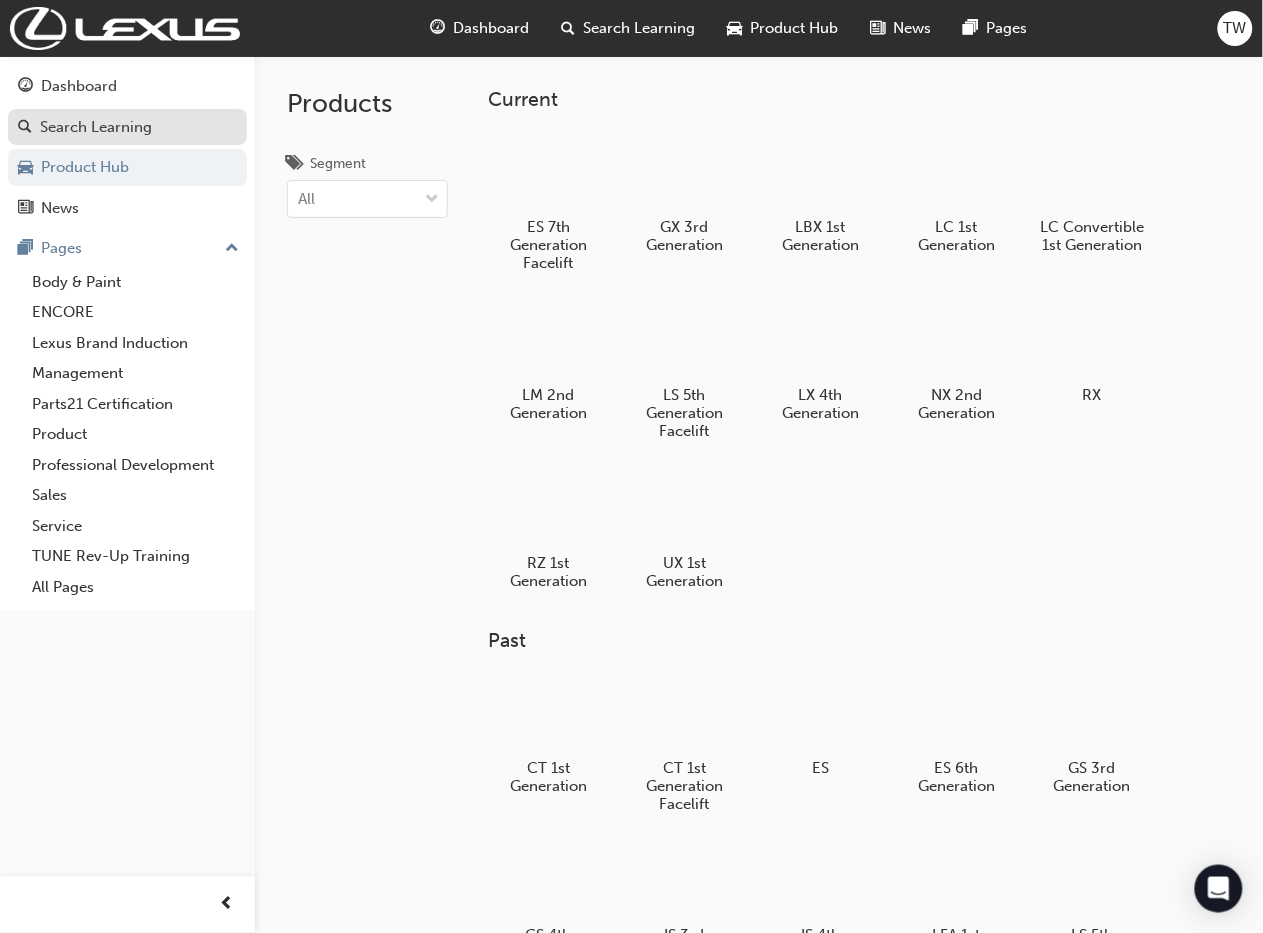 click at bounding box center [25, 128] 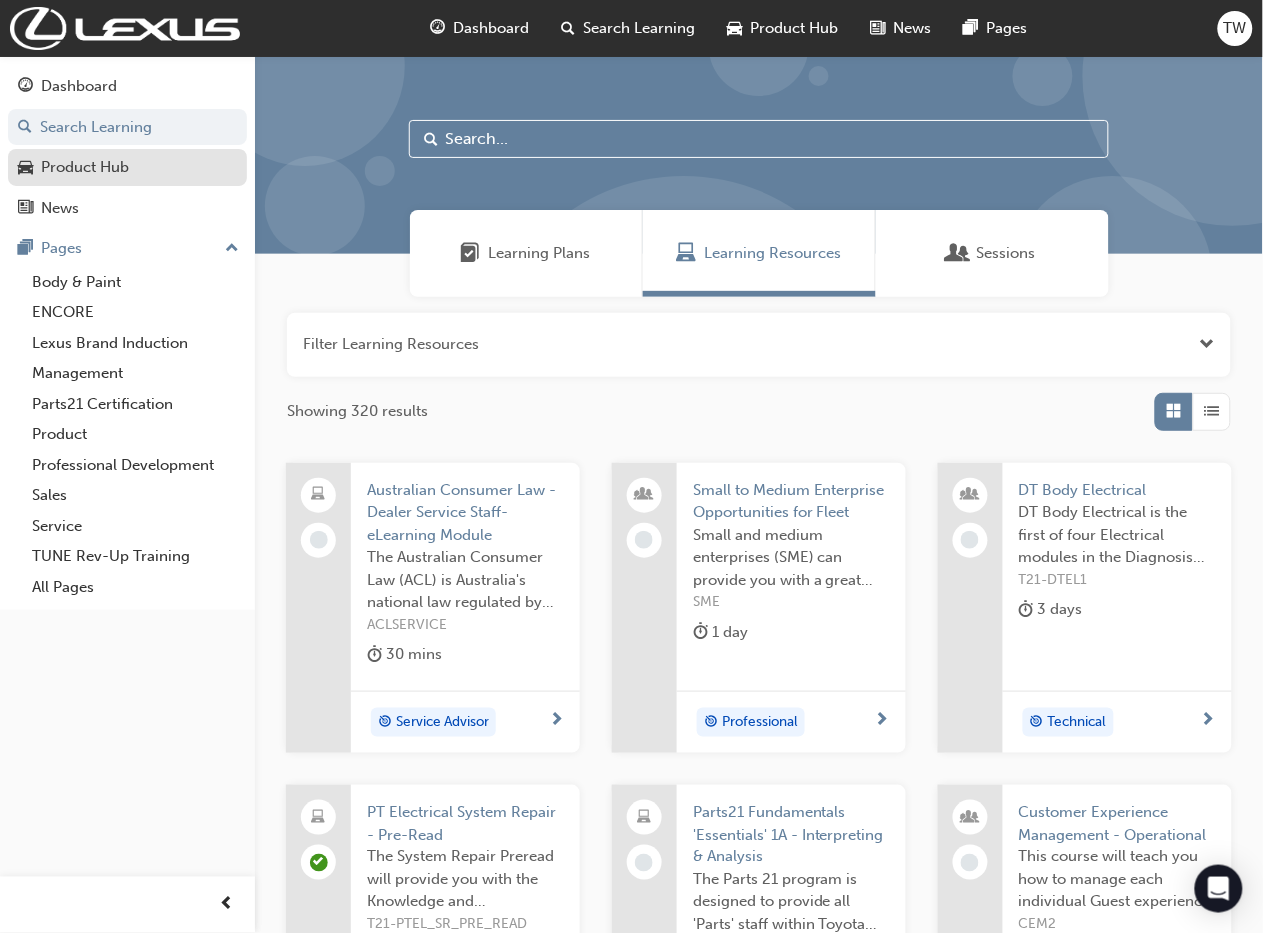 click on "Product Hub" at bounding box center [127, 167] 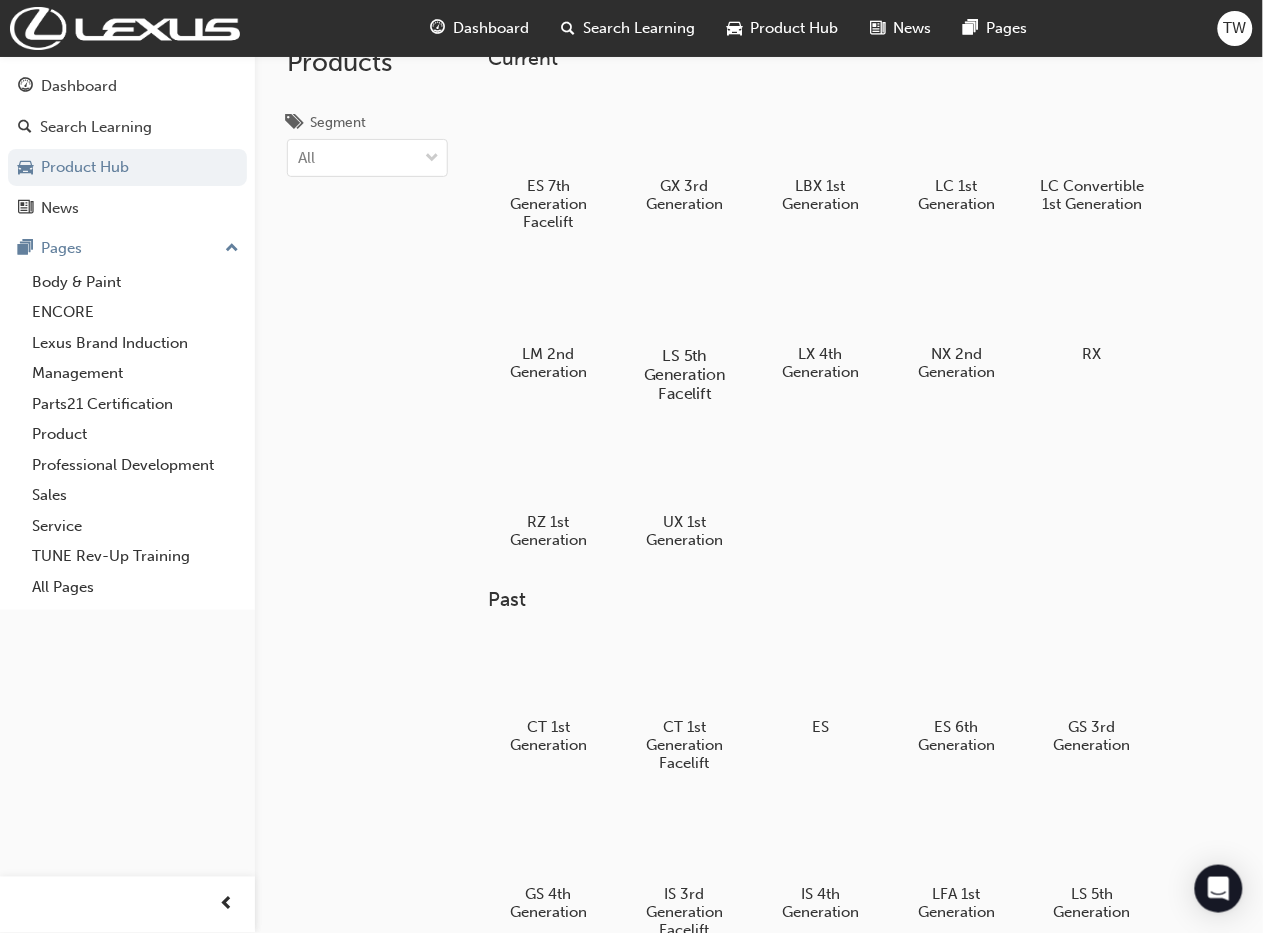 scroll, scrollTop: 0, scrollLeft: 0, axis: both 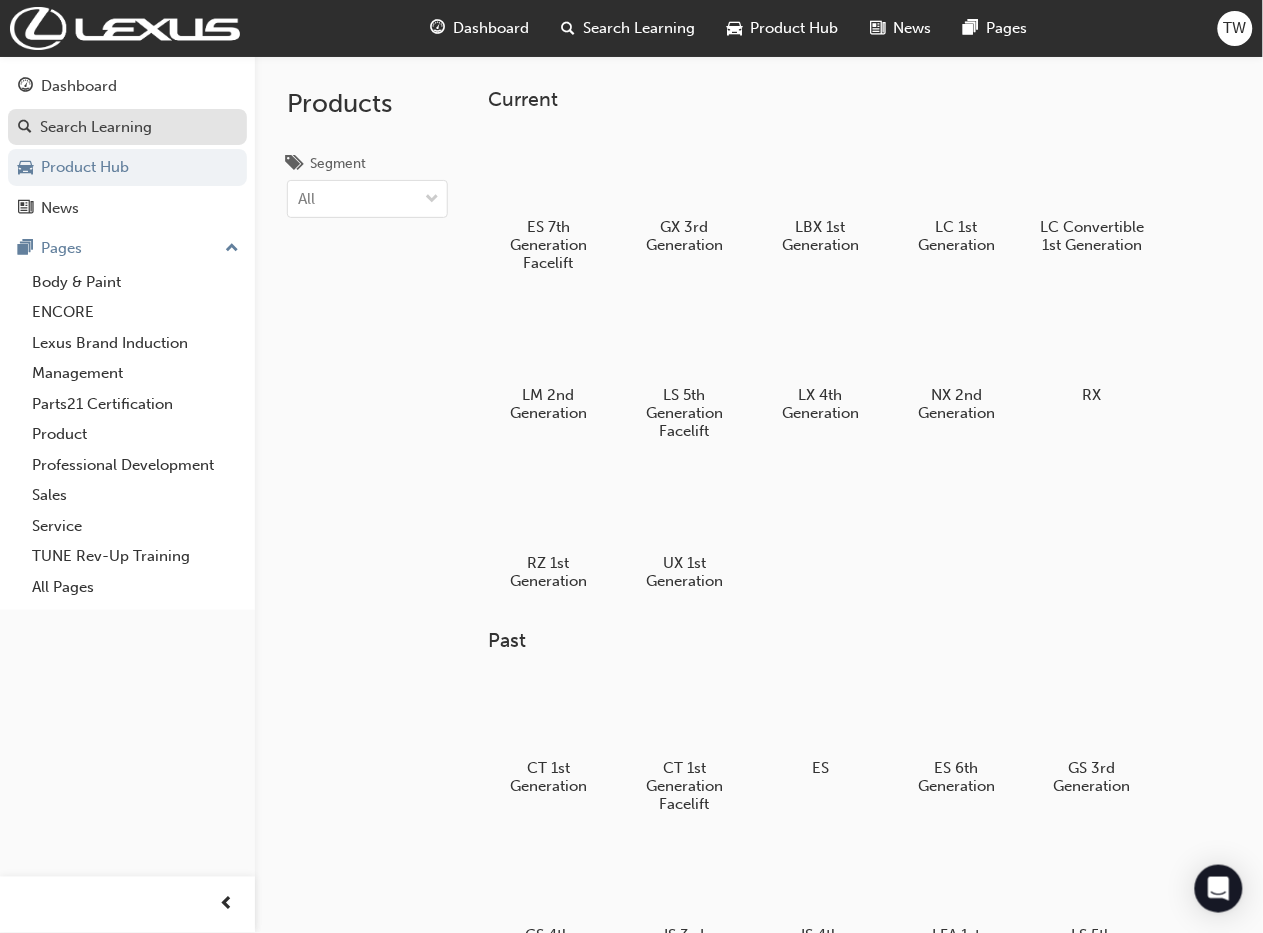 click on "Search Learning" at bounding box center [96, 127] 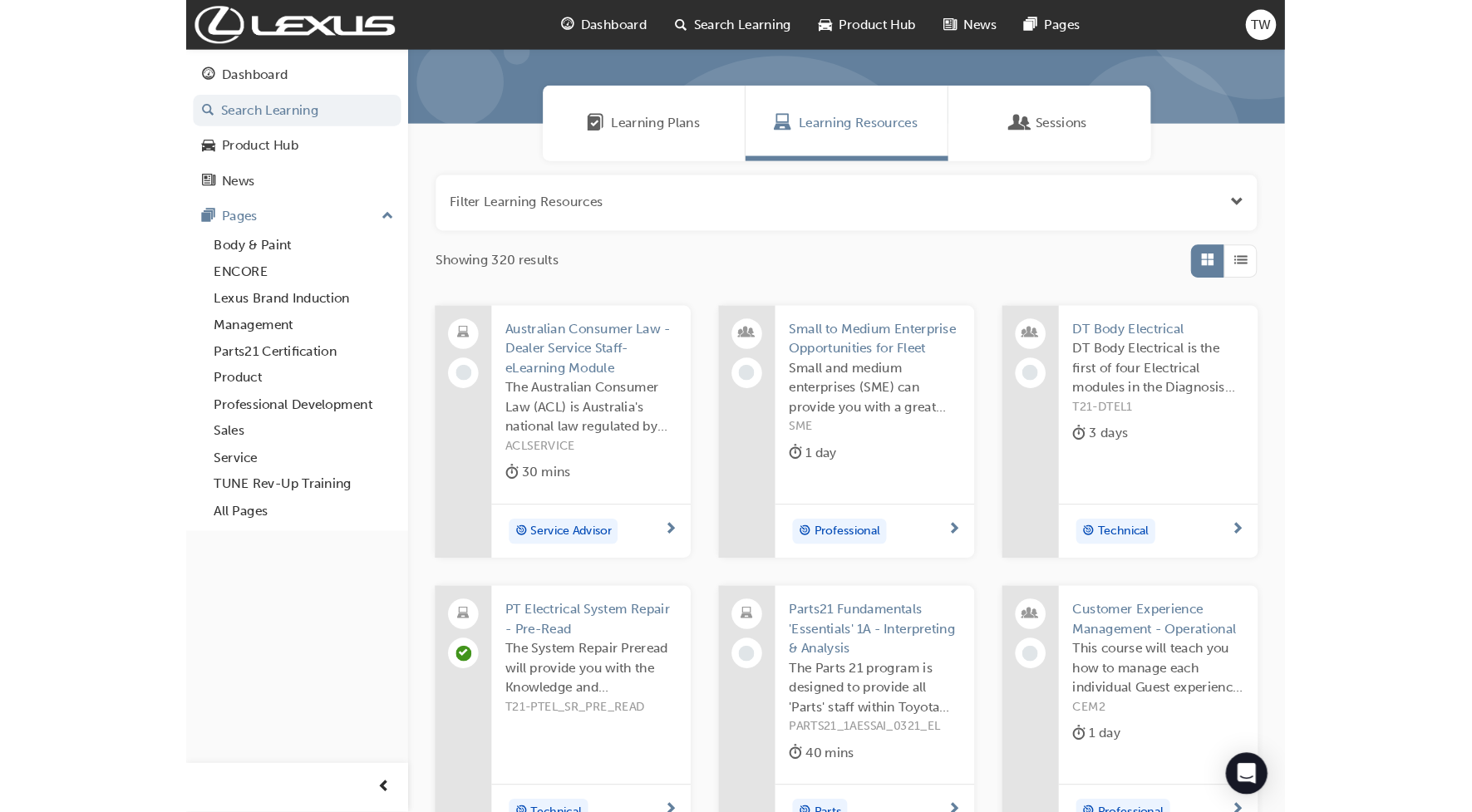 scroll, scrollTop: 0, scrollLeft: 0, axis: both 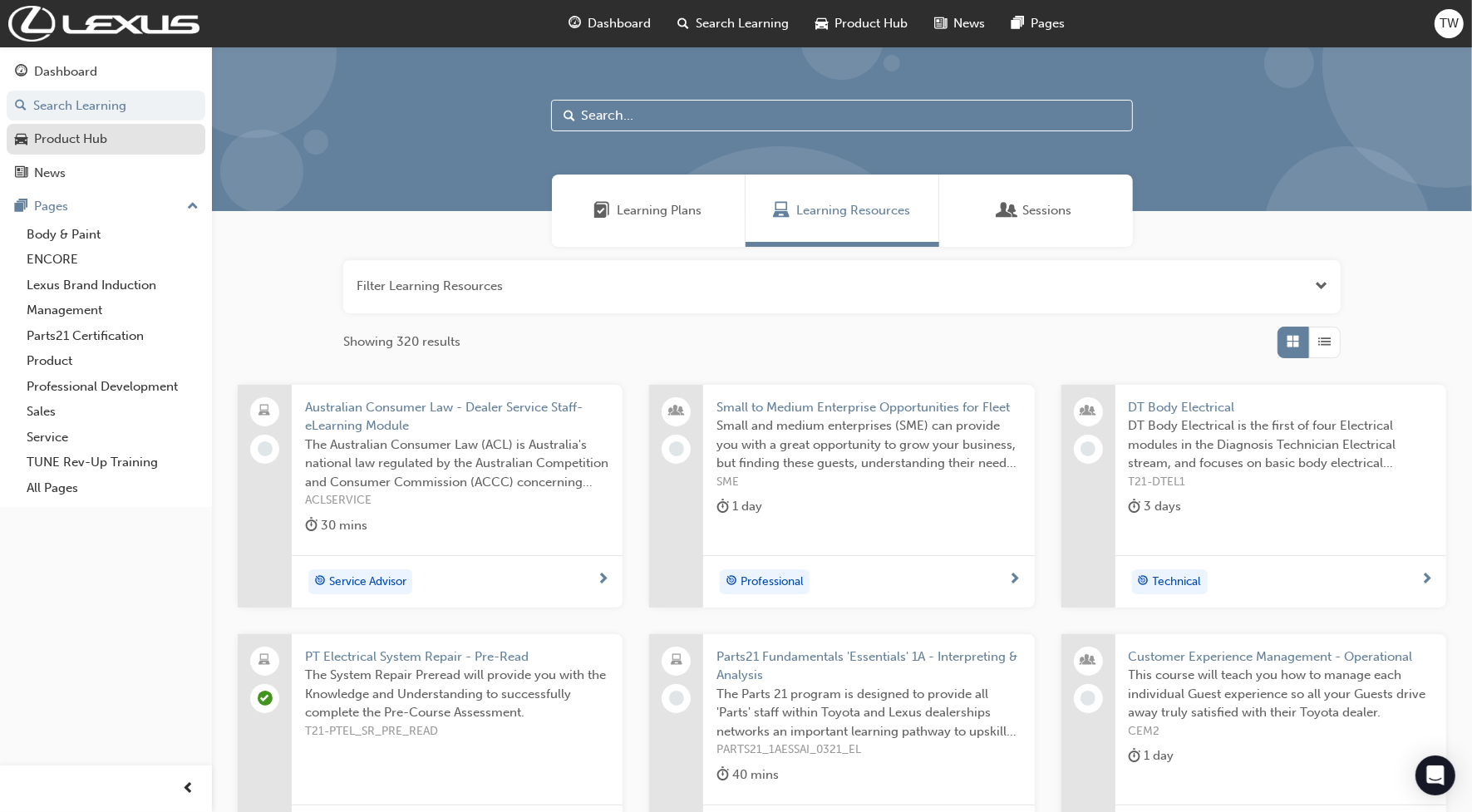 click on "Product Hub" at bounding box center (71, 139) 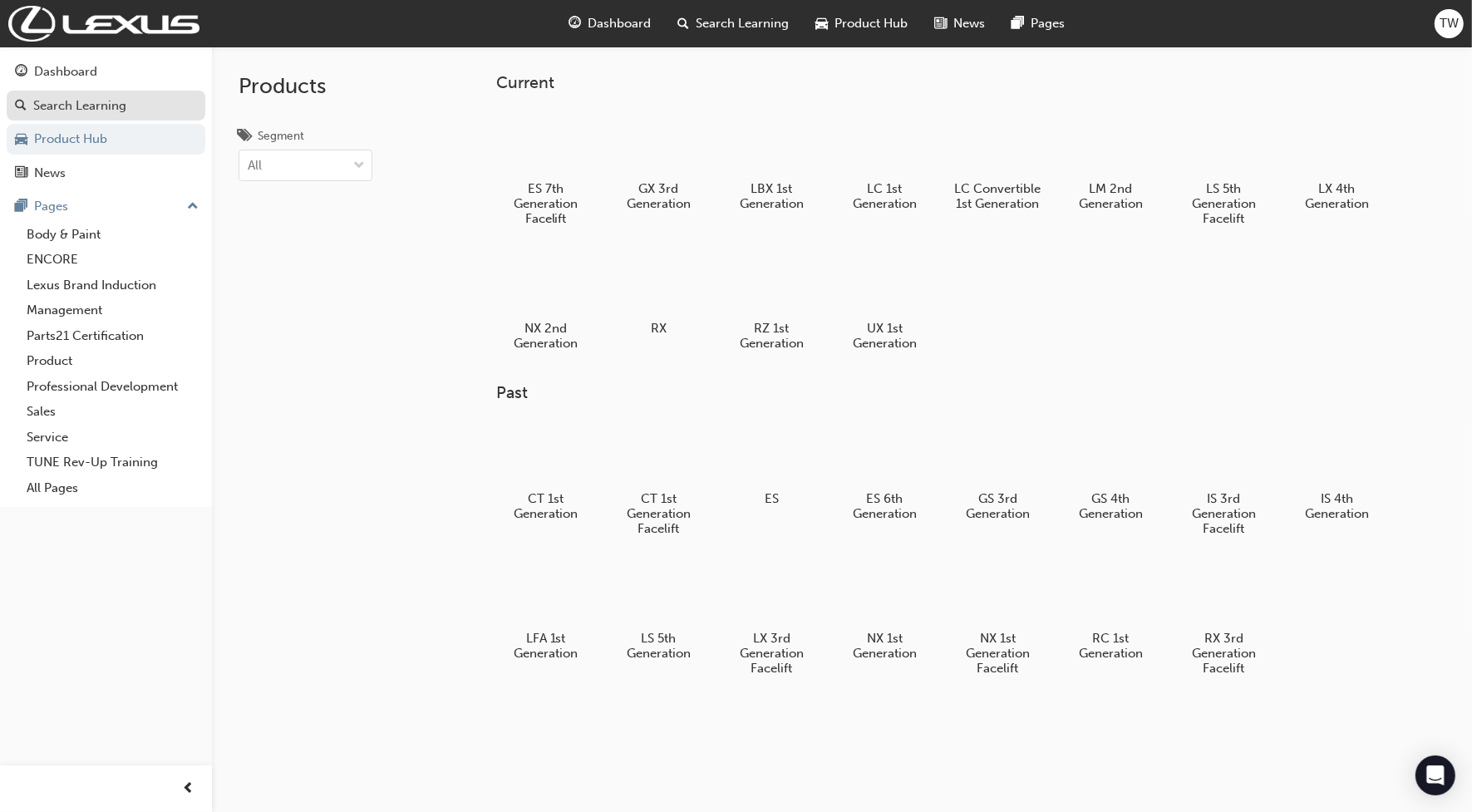 click on "Search Learning" at bounding box center [80, 106] 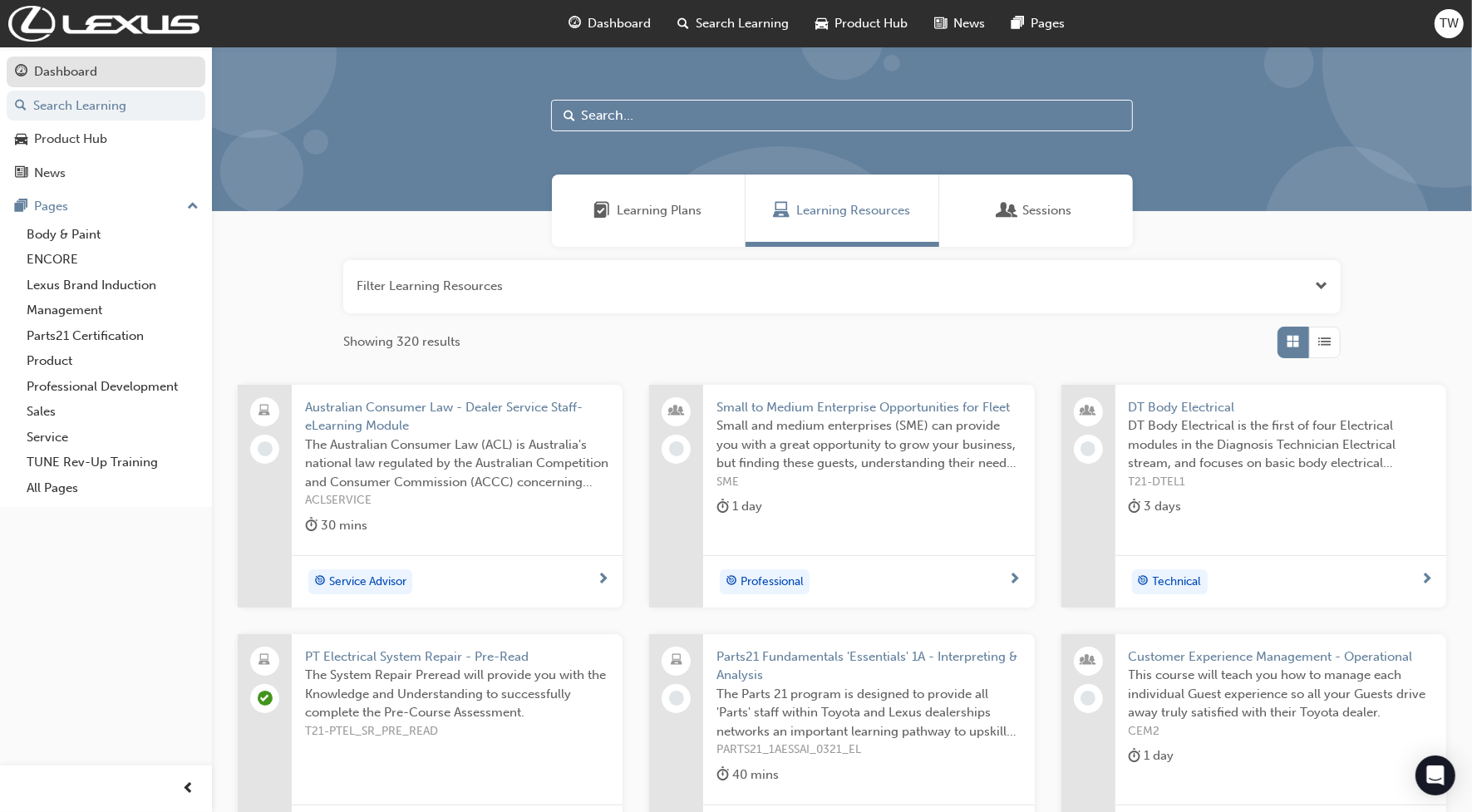click on "Dashboard" at bounding box center [66, 71] 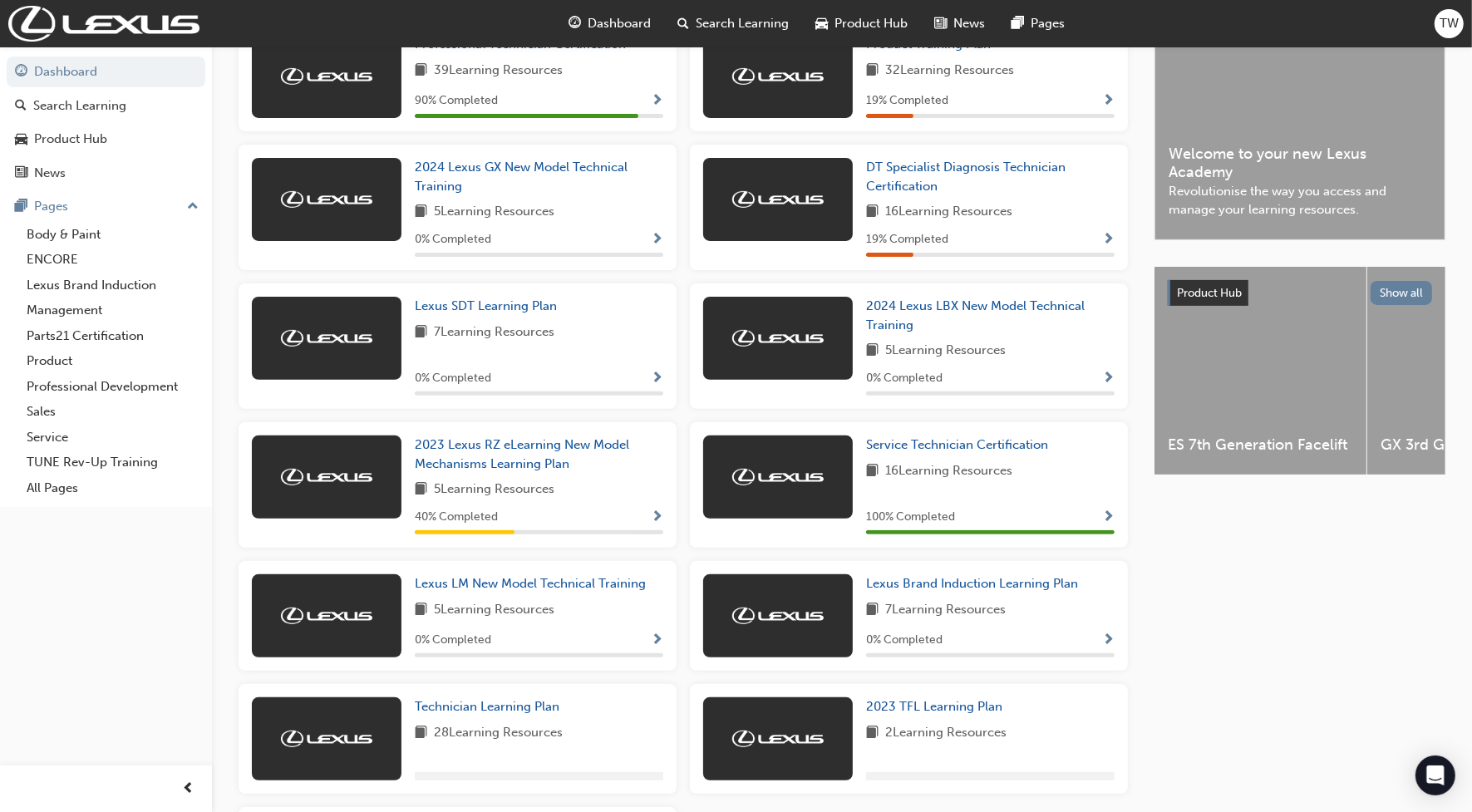 scroll, scrollTop: 312, scrollLeft: 0, axis: vertical 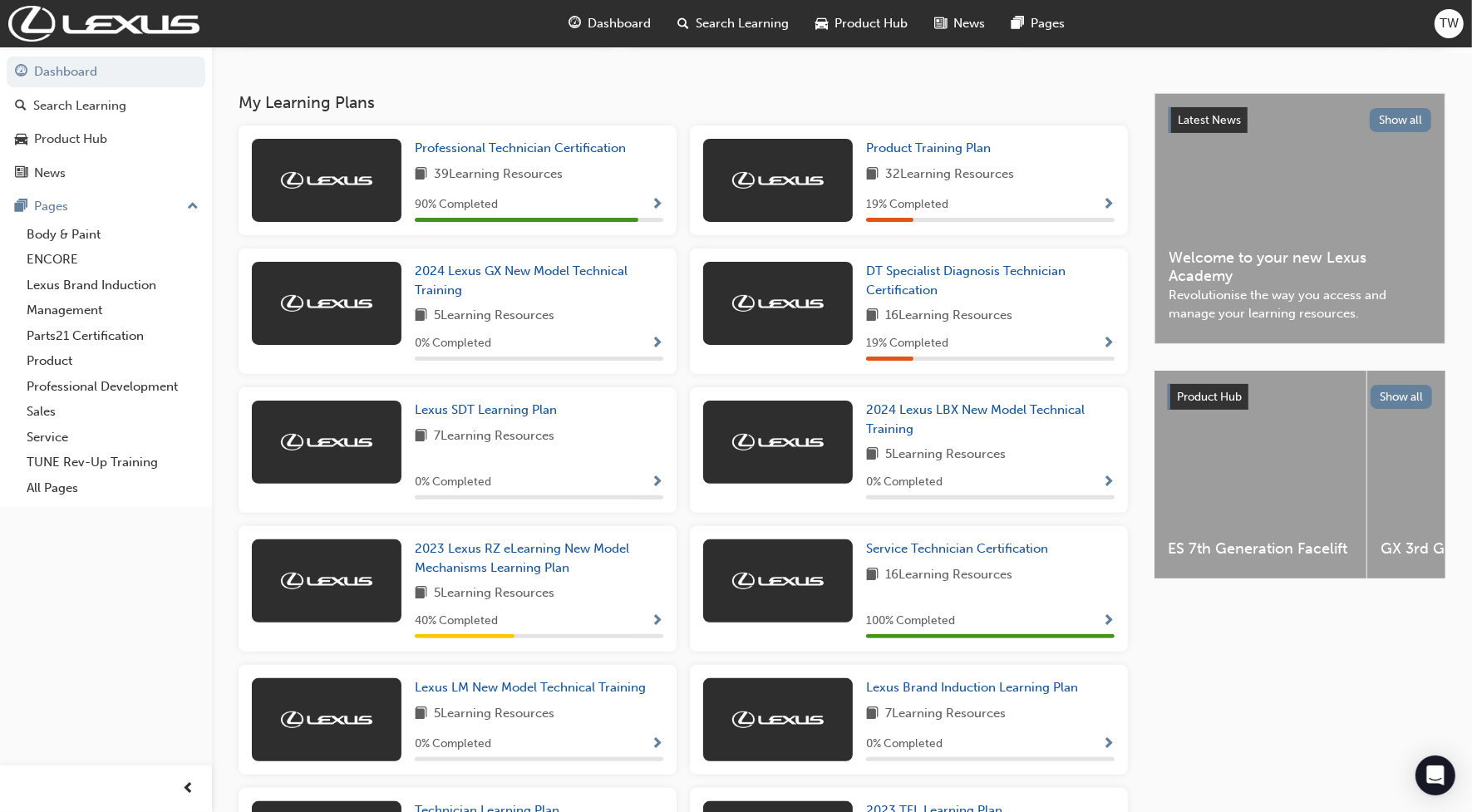 click at bounding box center (657, 205) 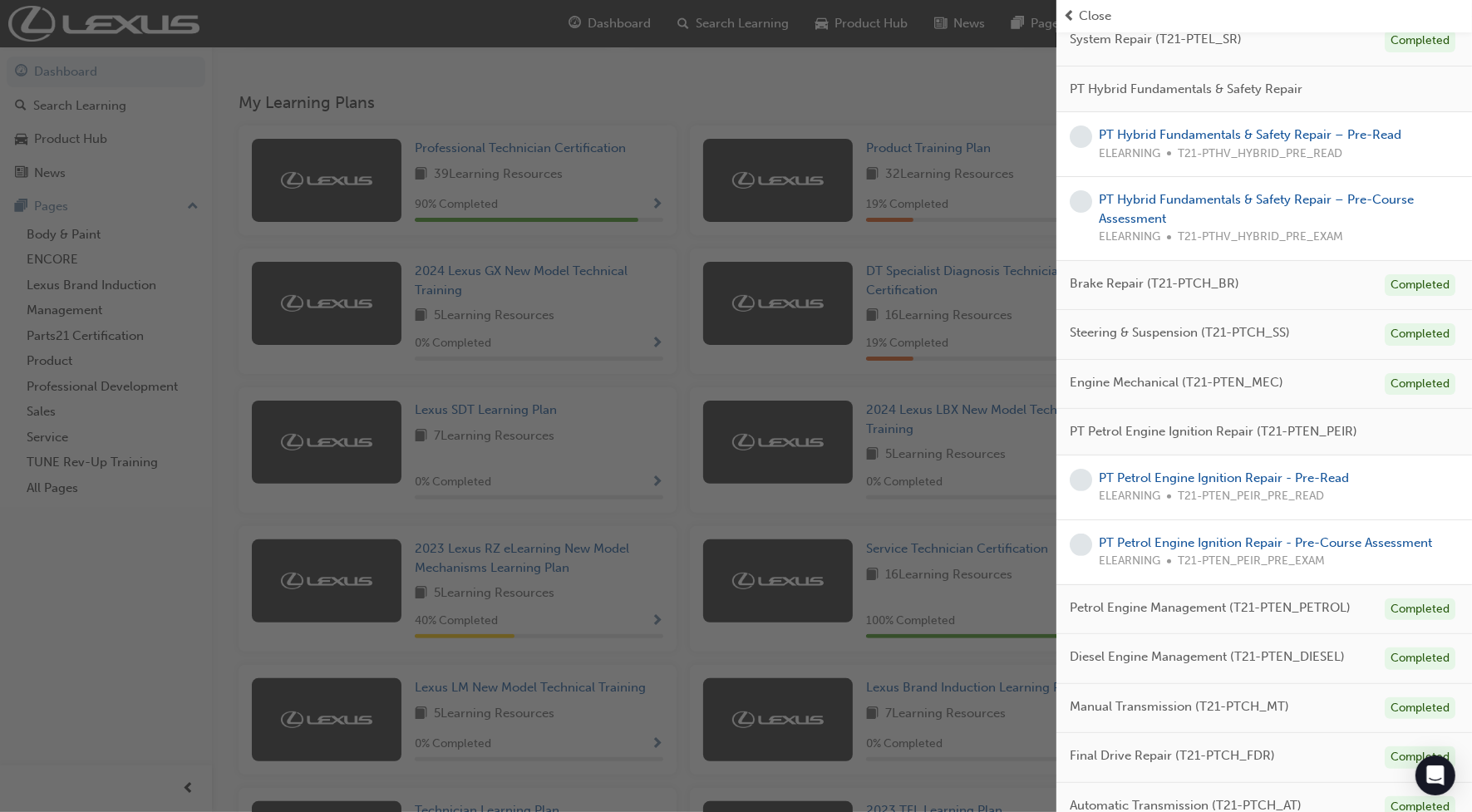 scroll, scrollTop: 272, scrollLeft: 0, axis: vertical 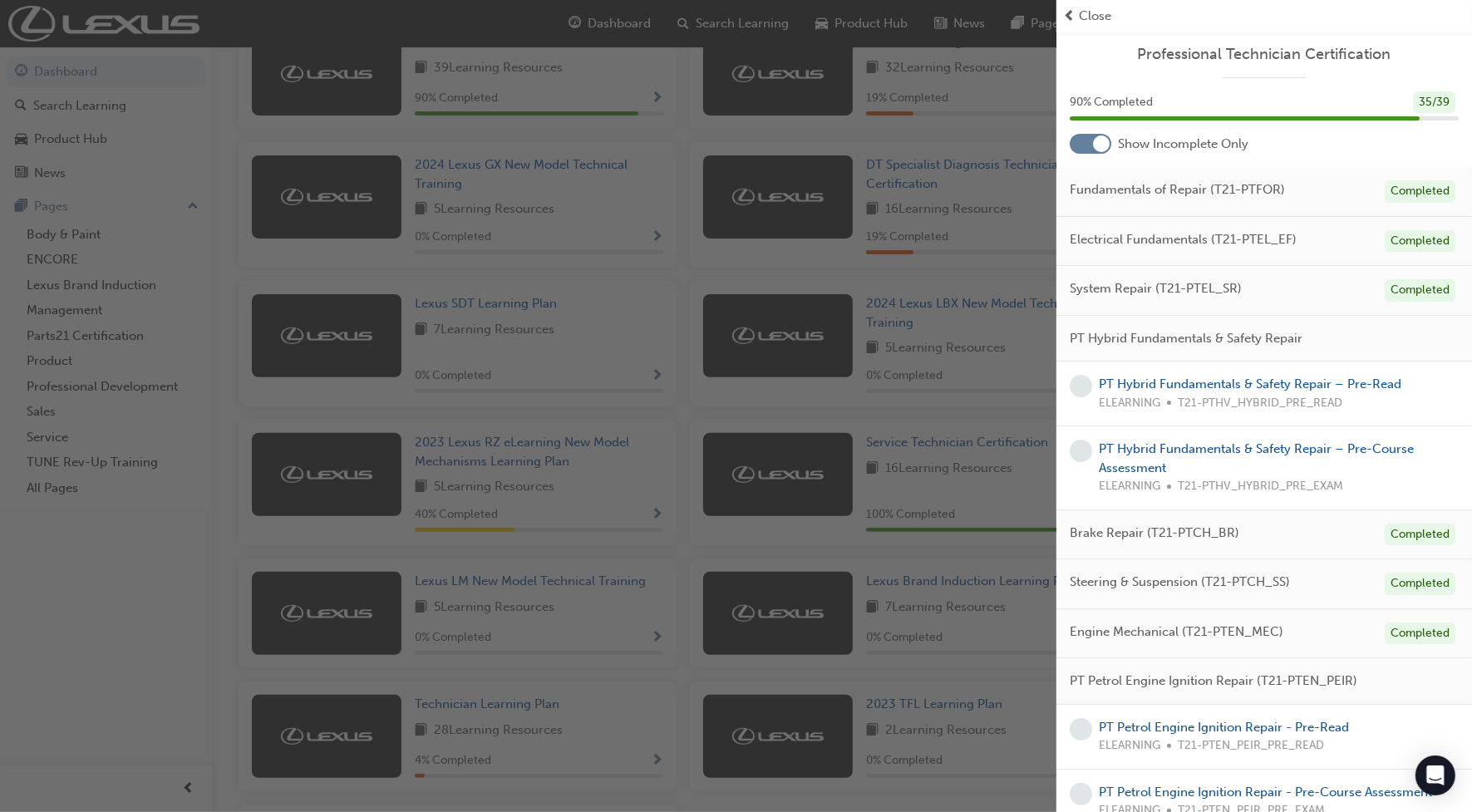 click at bounding box center [528, 406] 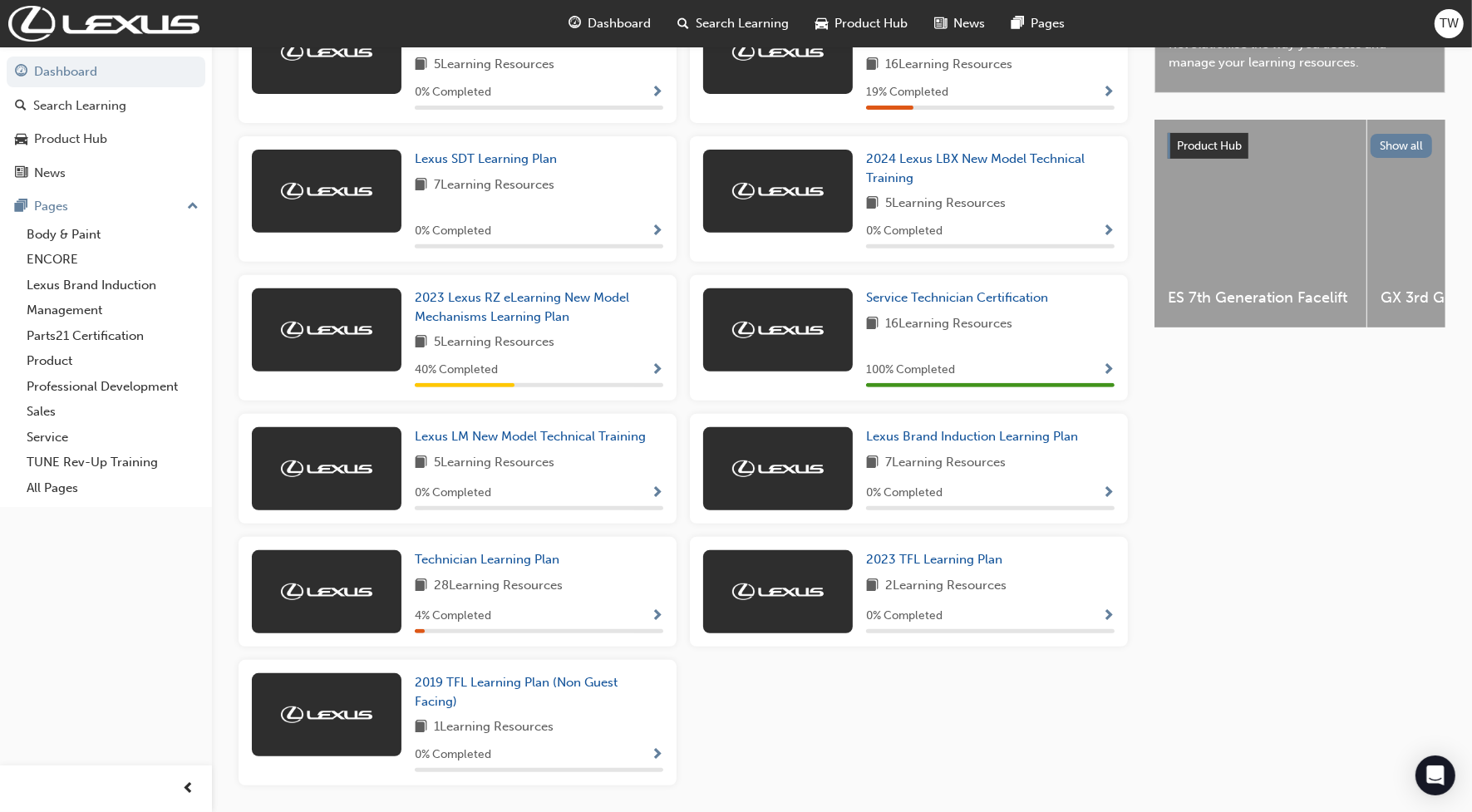 scroll, scrollTop: 626, scrollLeft: 0, axis: vertical 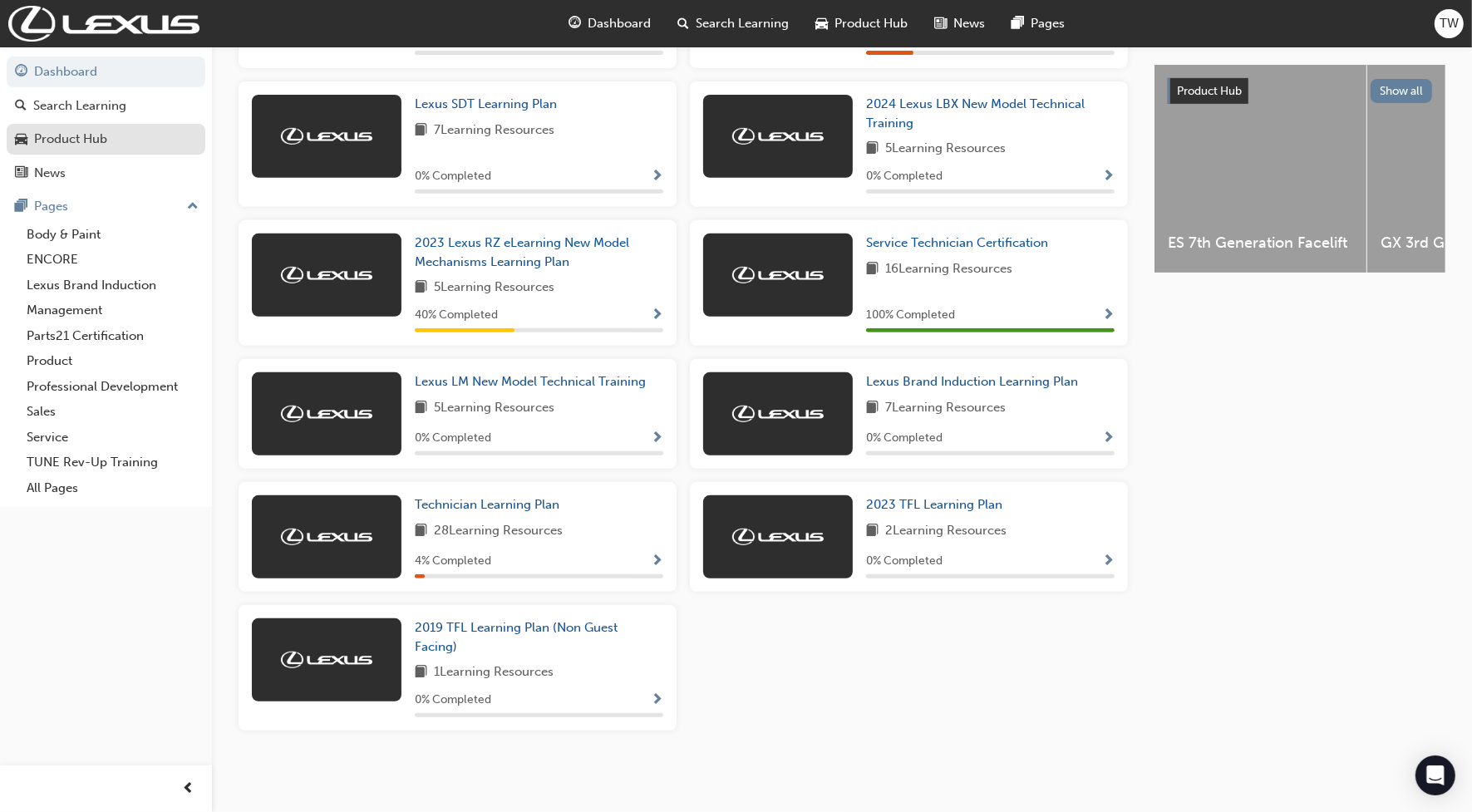 click on "Product Hub" at bounding box center (71, 139) 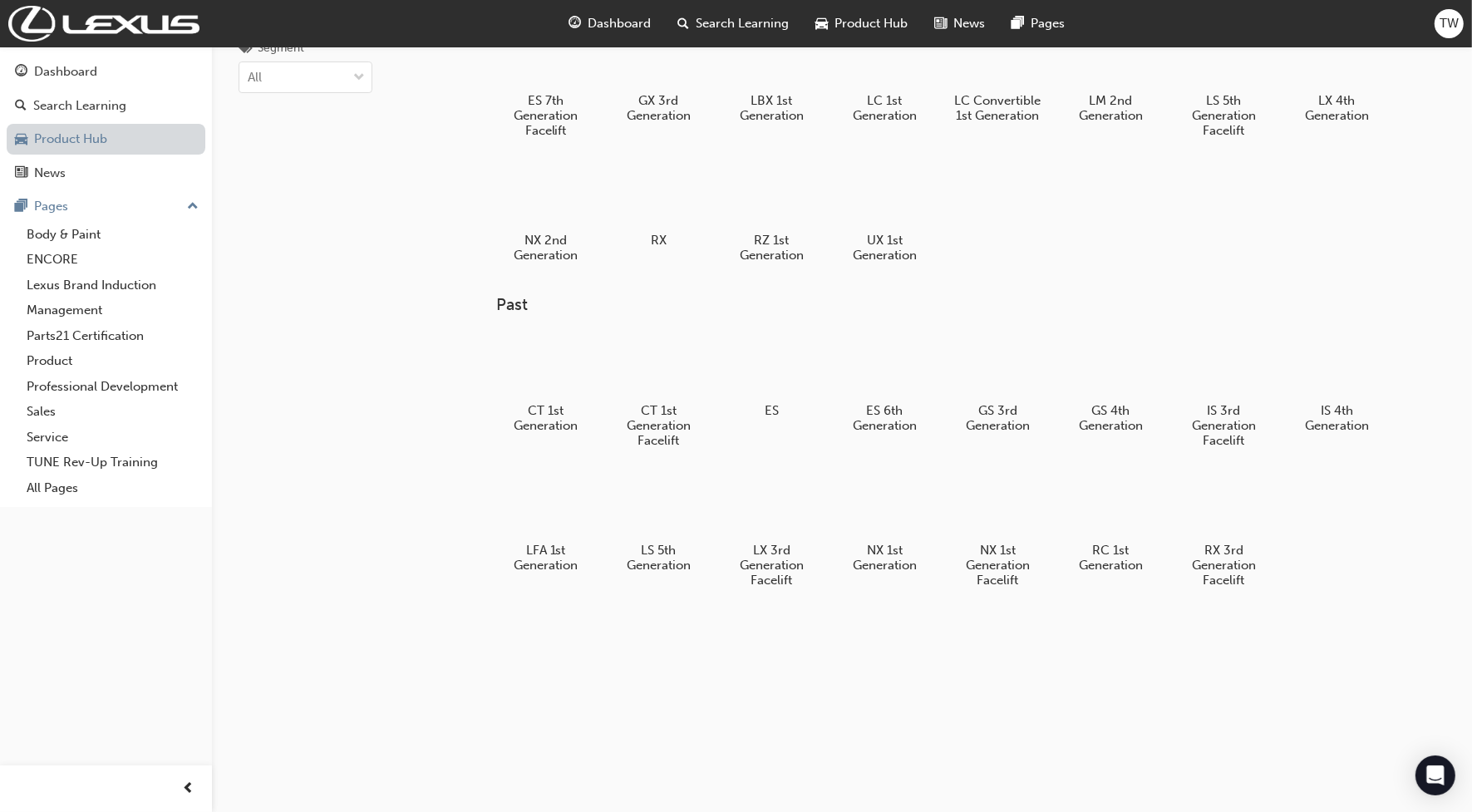 scroll, scrollTop: 88, scrollLeft: 0, axis: vertical 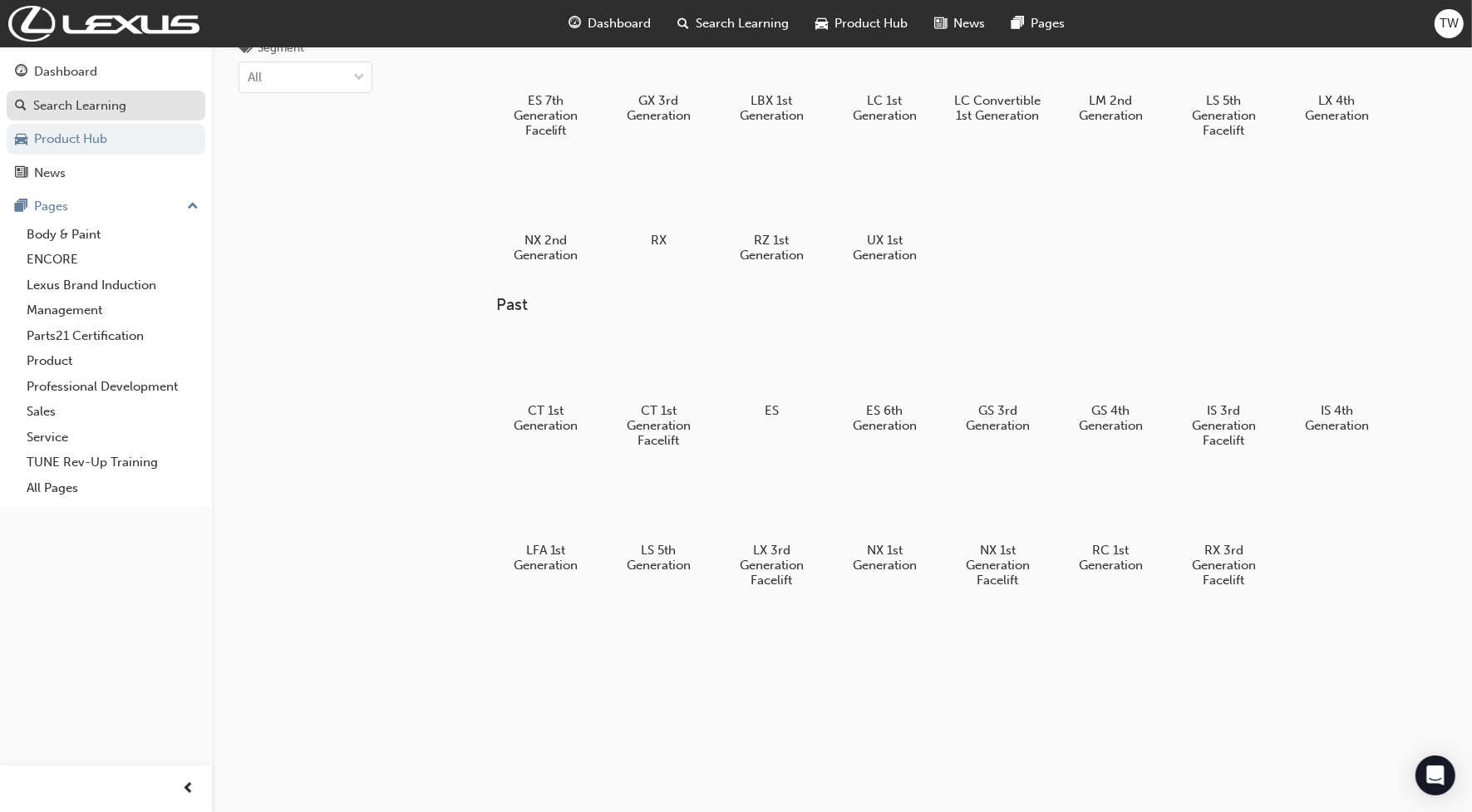 click on "Search Learning" at bounding box center (80, 106) 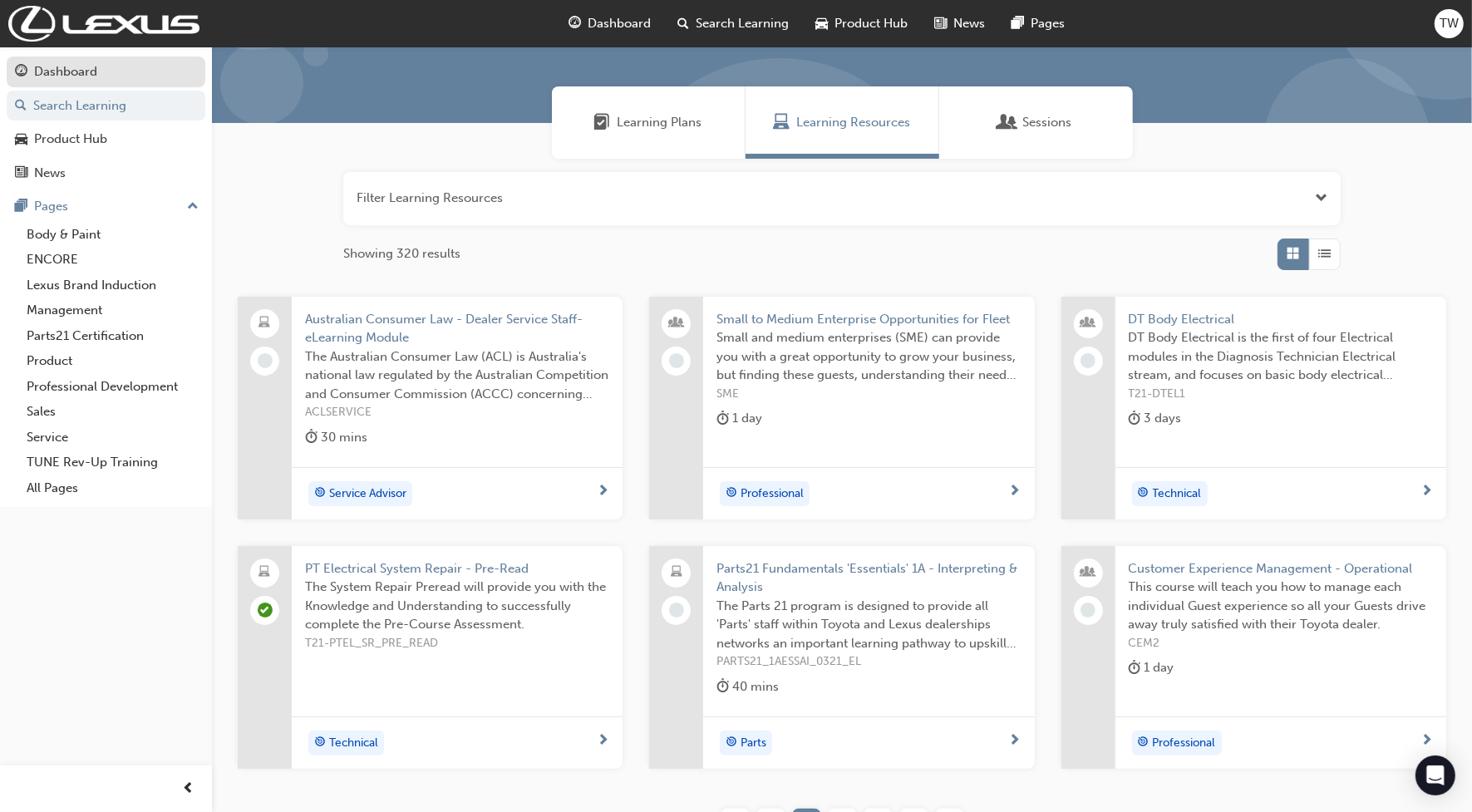 click on "Dashboard" at bounding box center [66, 71] 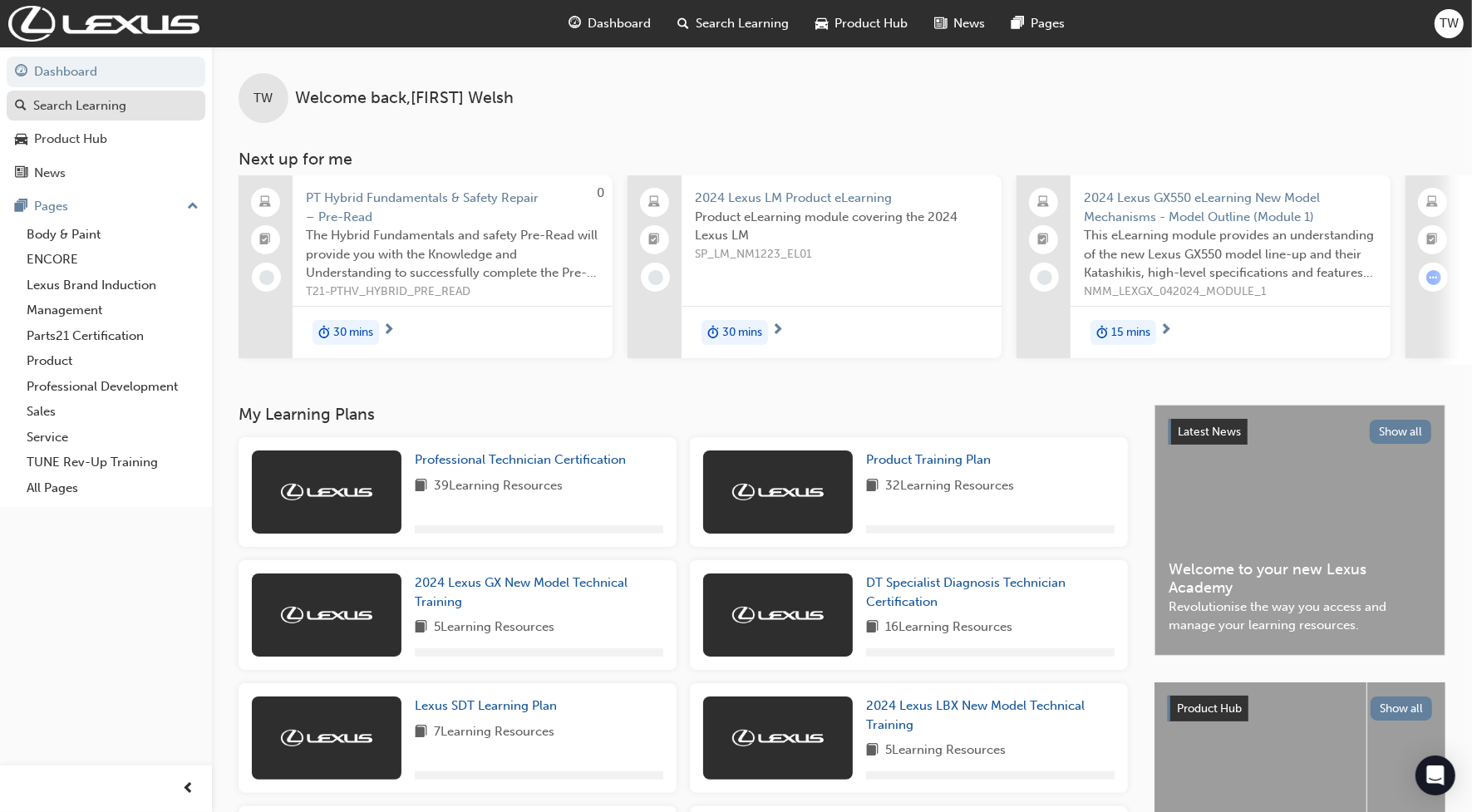 click on "Search Learning" at bounding box center [80, 106] 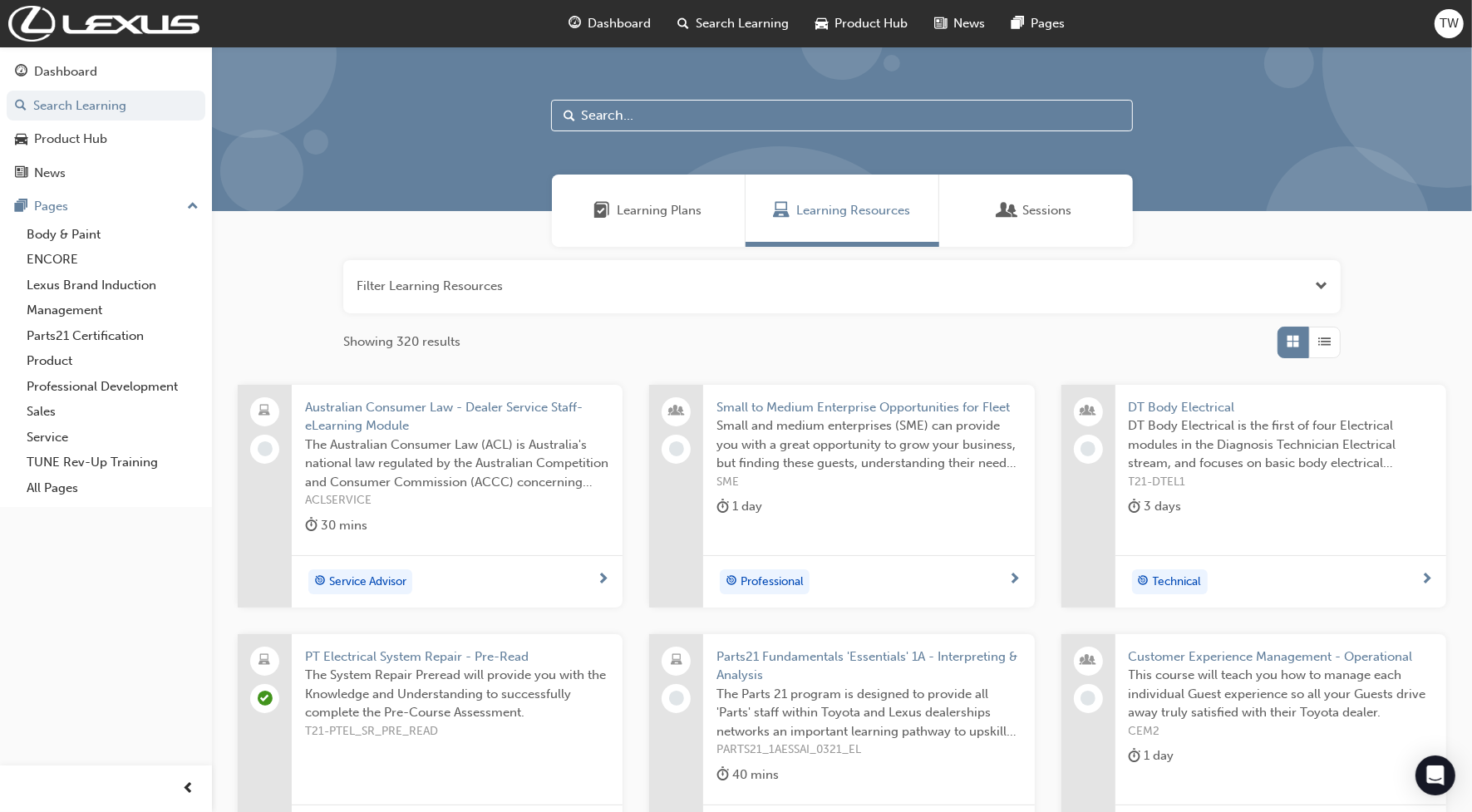 click at bounding box center (603, 210) 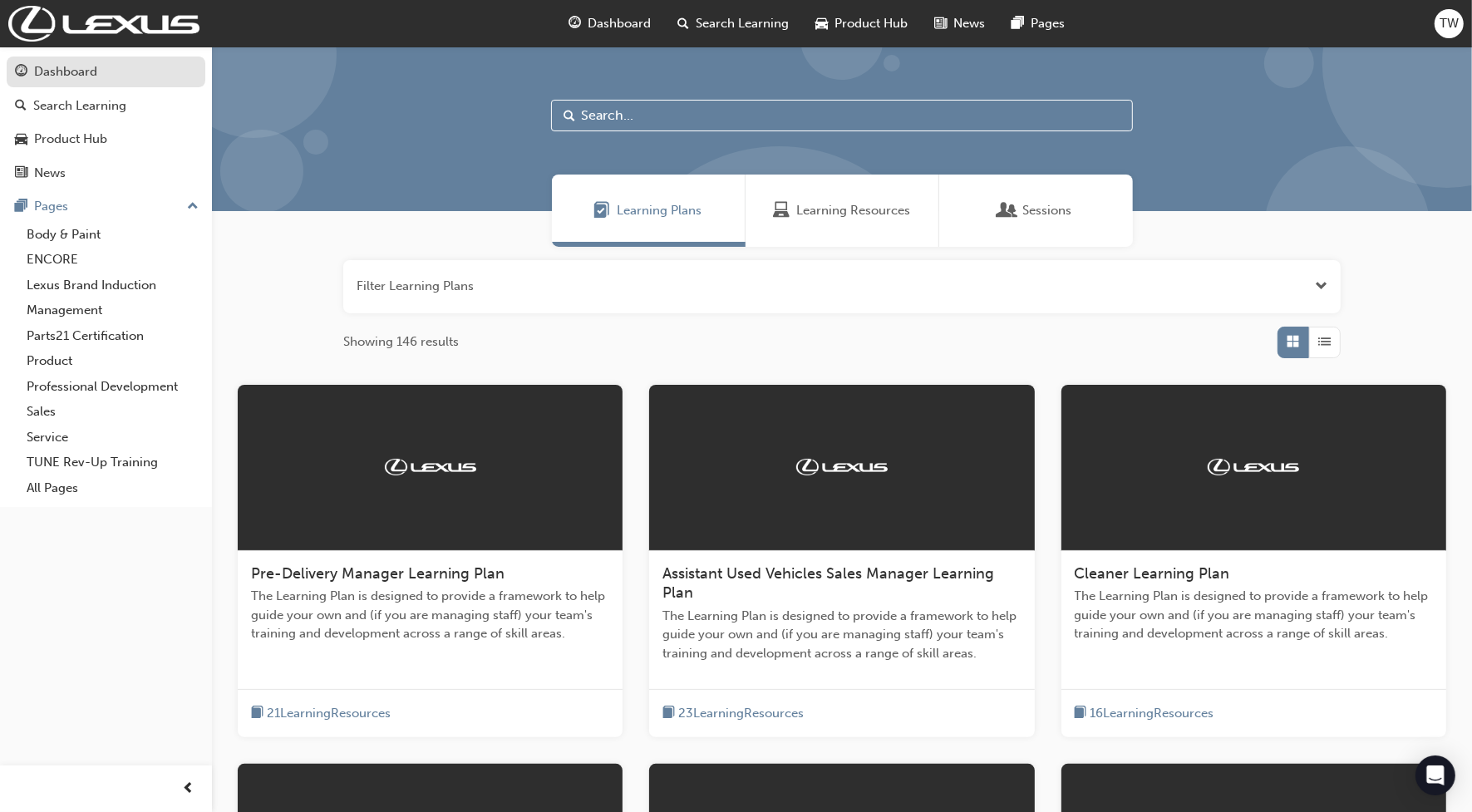 click on "Dashboard" at bounding box center [106, 71] 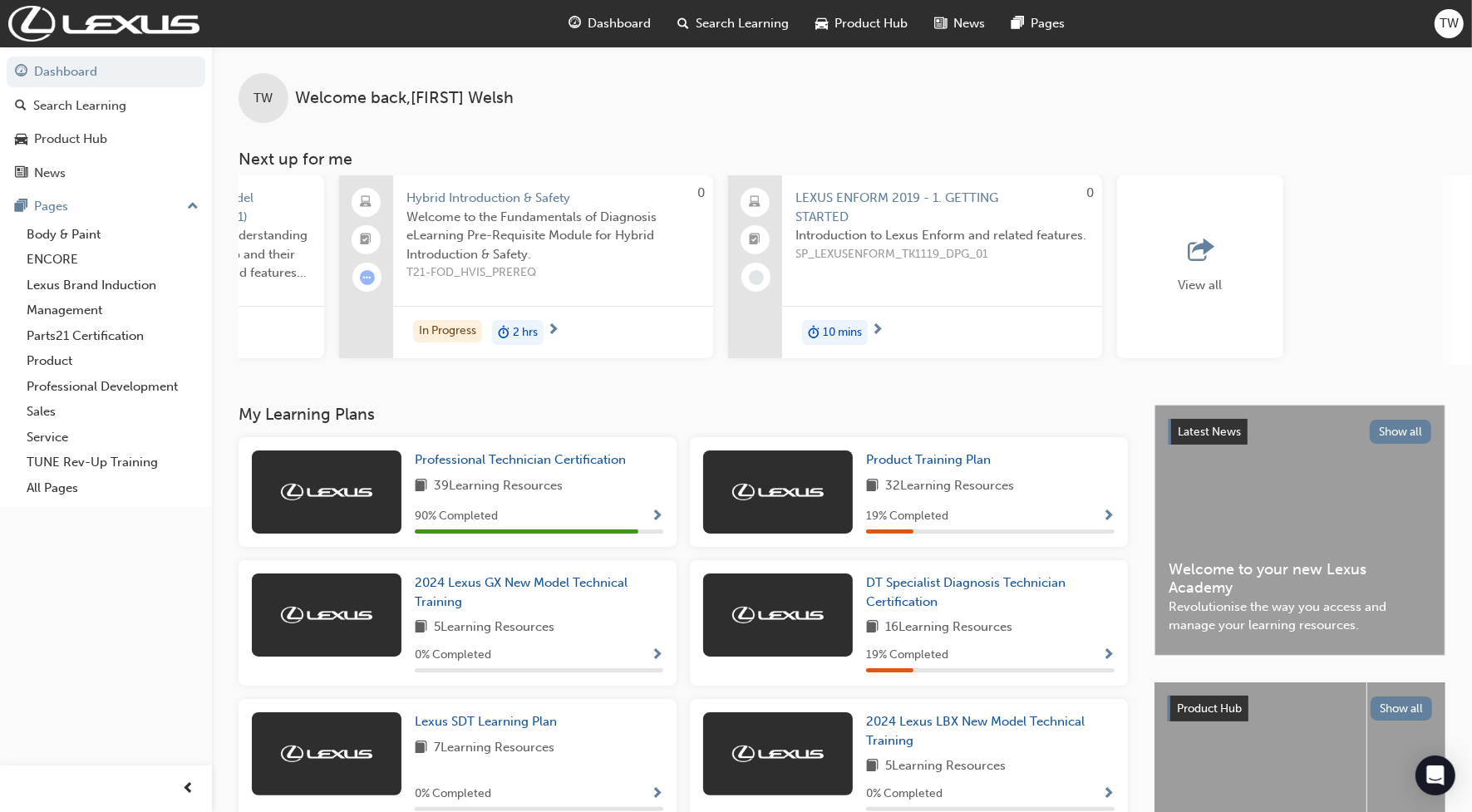 scroll, scrollTop: 0, scrollLeft: 1098, axis: horizontal 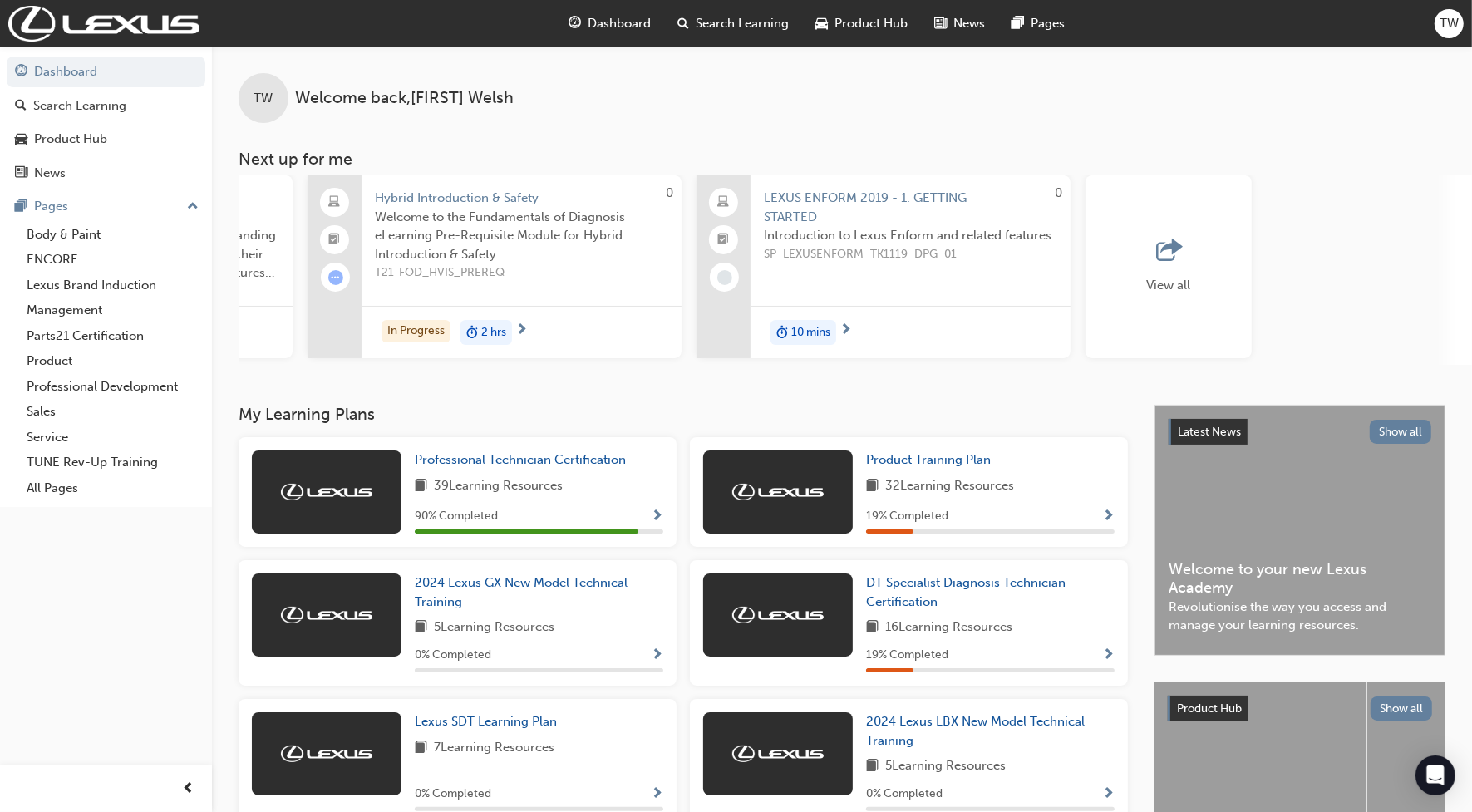 click on "View all" at bounding box center [1169, 267] 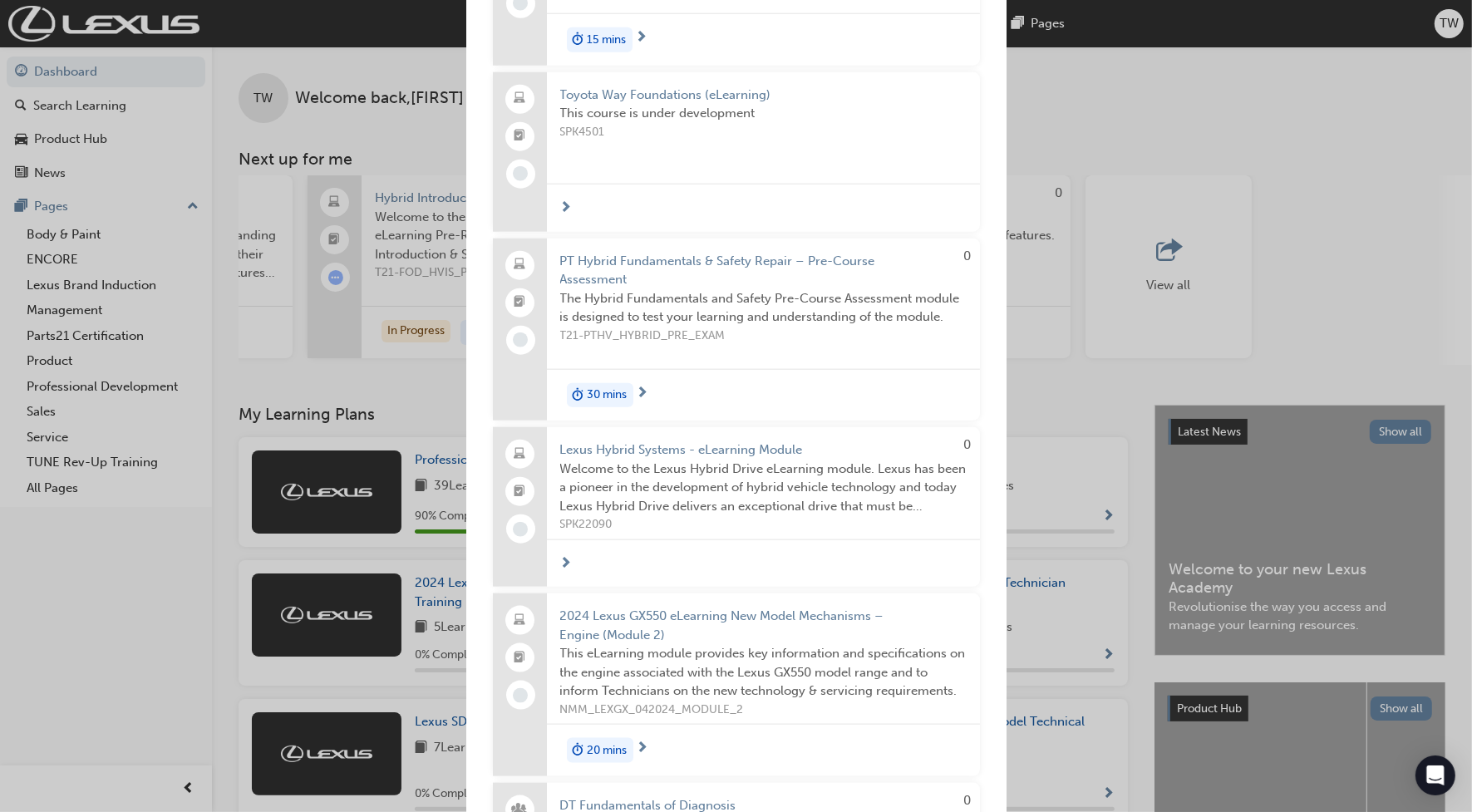 scroll, scrollTop: 1558, scrollLeft: 0, axis: vertical 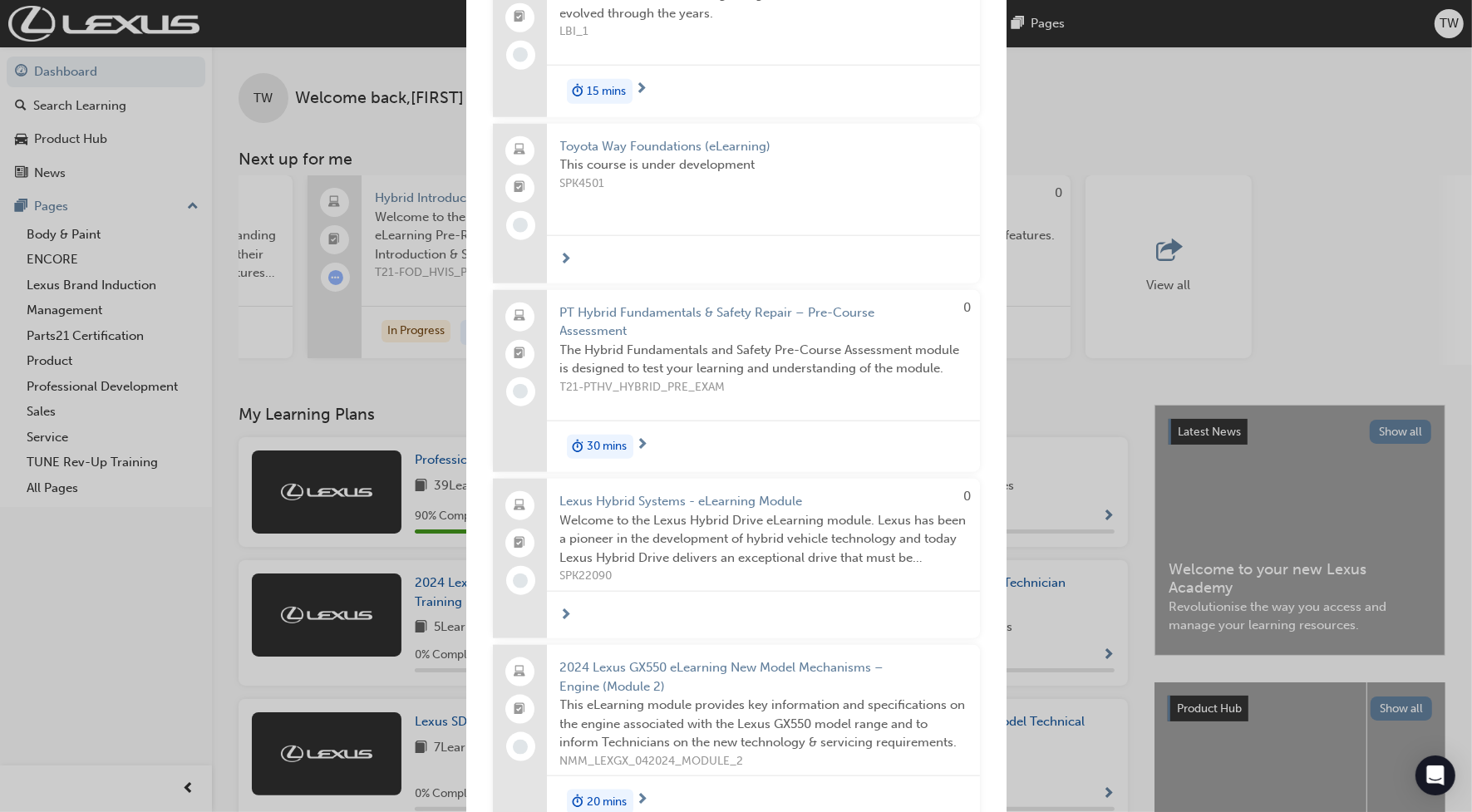 click on "Next up for me 0 PT Hybrid Fundamentals & Safety Repair – Pre-Read The Hybrid Fundamentals and safety Pre-Read will provide you with the Knowledge and Understanding to successfully complete the Pre-Course Assessment. T21-PTHV_HYBRID_PRE_READ 30 mins 2024 Lexus LM Product eLearning Product eLearning module covering the 2024 Lexus LM SP_LM_NM1223_EL01 30 mins 2024 Lexus GX550 eLearning New Model Mechanisms - Model Outline (Module 1) This eLearning module provides an understanding of the new Lexus GX550 model line-up and their Katashikis, high-level specifications and features as well as key dimensions and capacities. NMM_LEXGX_042024_MODULE_1 15 mins 0 Hybrid Introduction & Safety Welcome to the Fundamentals of Diagnosis eLearning Pre-Requisite Module for Hybrid Introduction & Safety. T21-FOD_HVIS_PREREQ In Progress 2 hrs 0 LEXUS ENFORM 2019 - 1. GETTING STARTED Introduction to Lexus Enform and related features.
SP_LEXUSENFORM_TK1119_DPG_01 10 mins NMM_LEXLBX_032024_MODULE_1 15 mins 0 In Progress 30 mins 0 0" at bounding box center [736, 406] 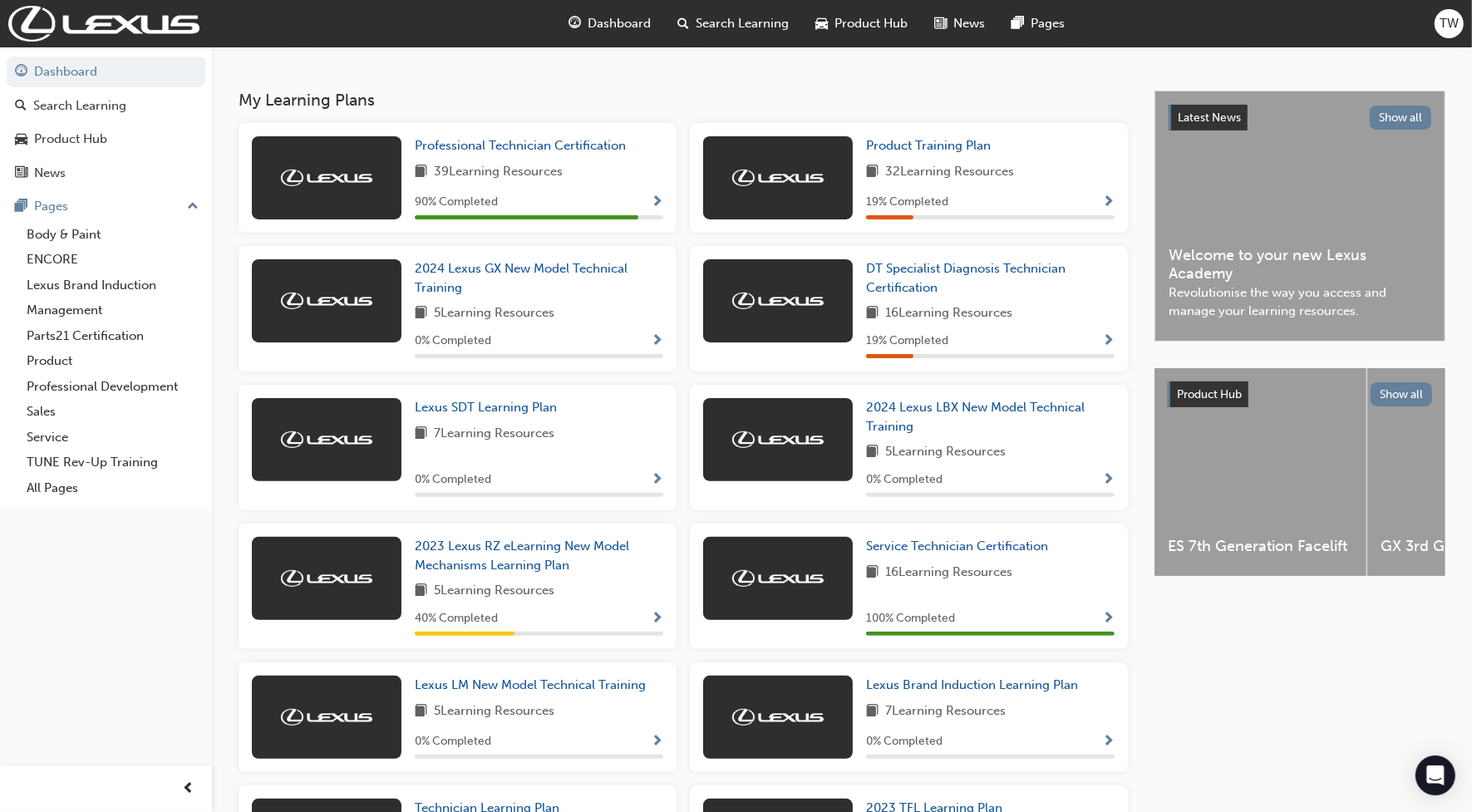 scroll, scrollTop: 210, scrollLeft: 0, axis: vertical 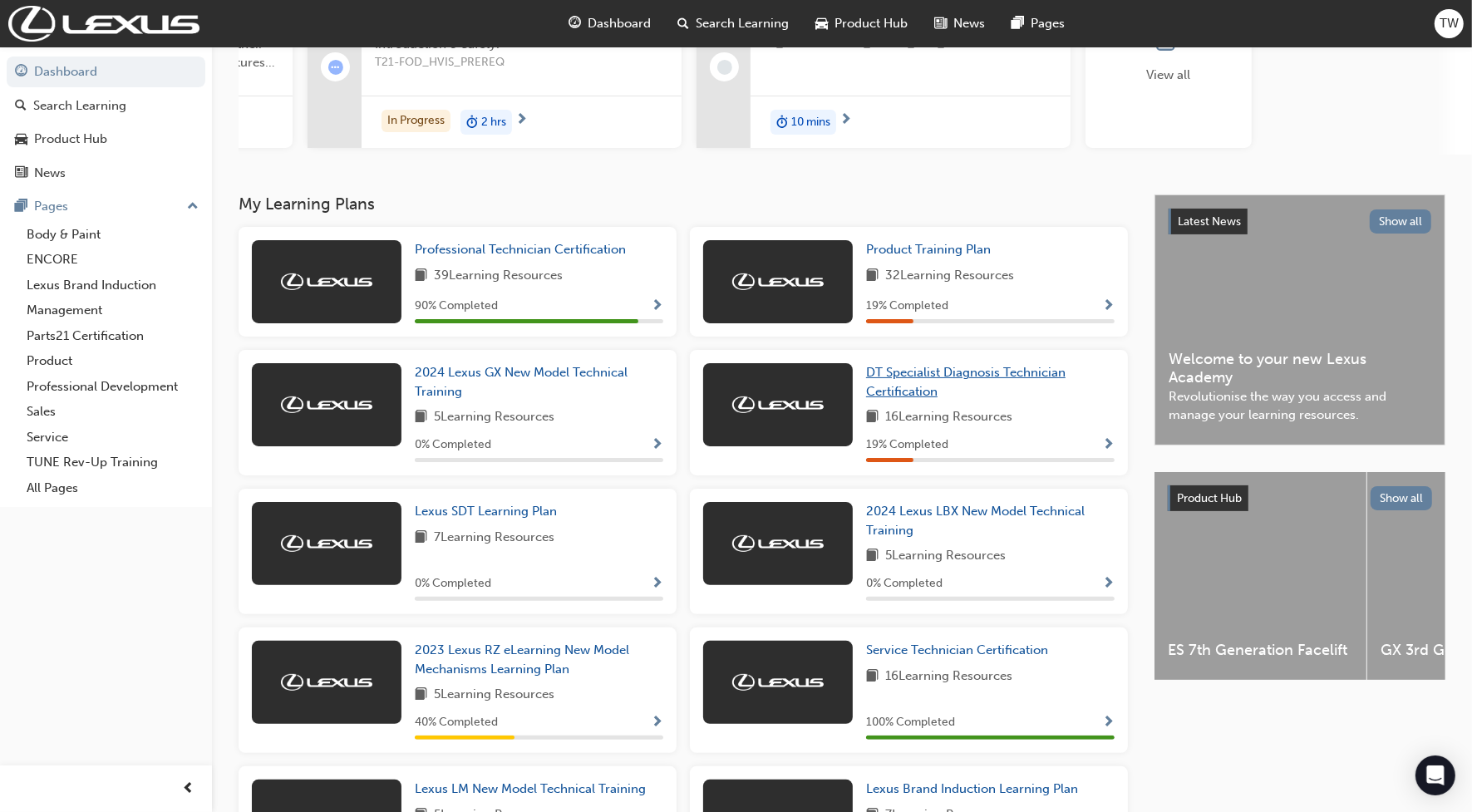 click on "DT Specialist Diagnosis Technician Certification" at bounding box center [990, 381] 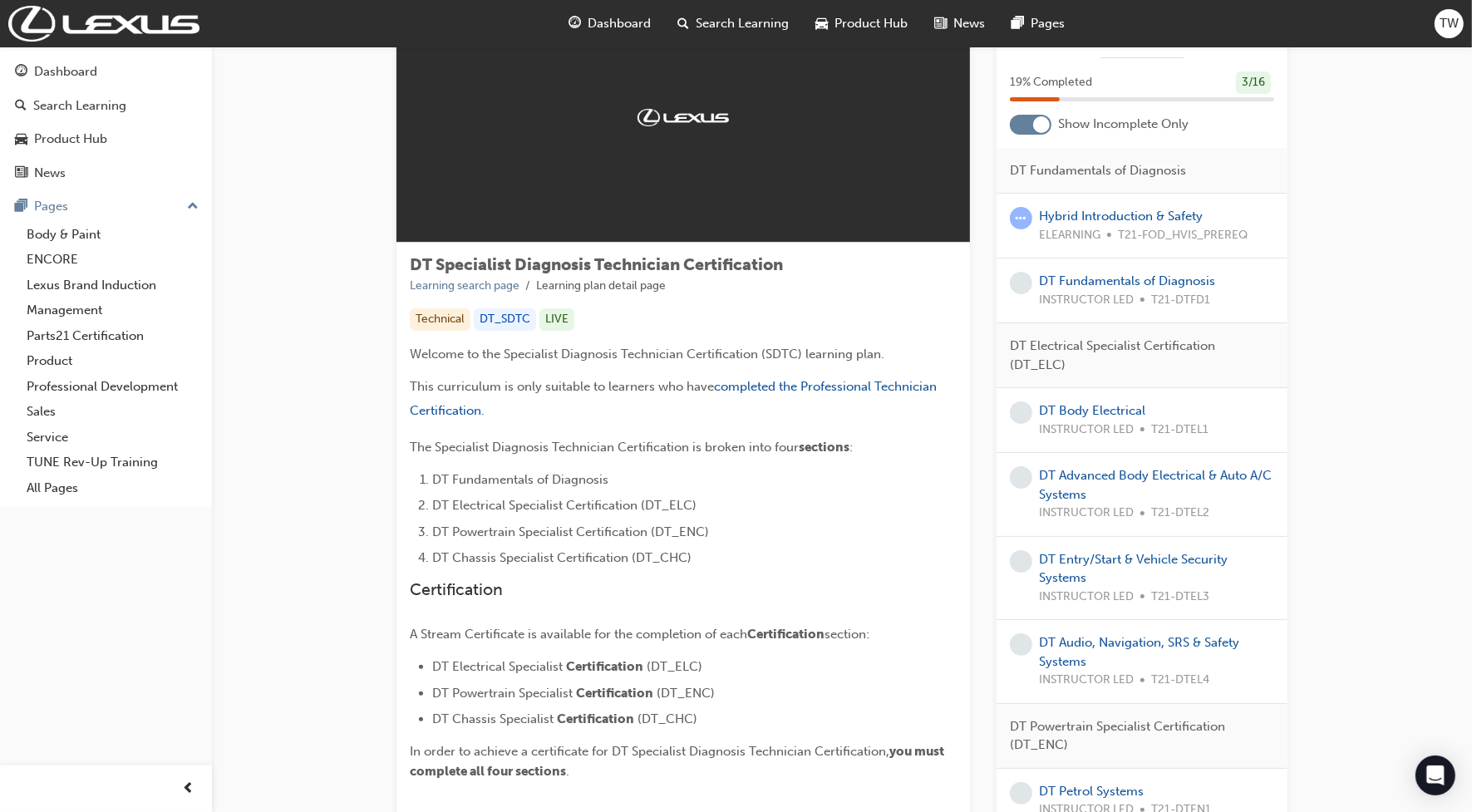 scroll, scrollTop: 0, scrollLeft: 0, axis: both 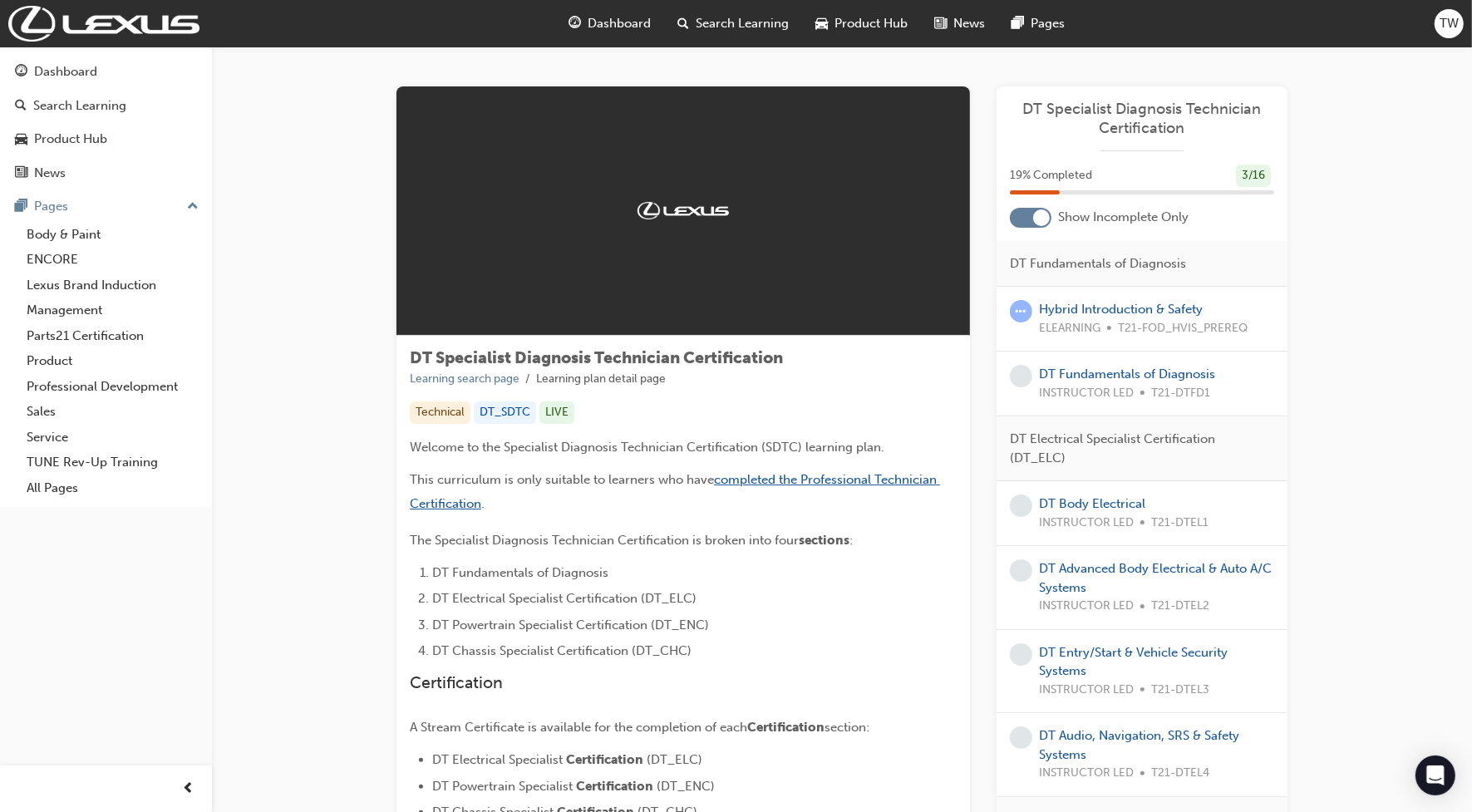 click on "completed the Professional Technician Certification" at bounding box center [675, 491] 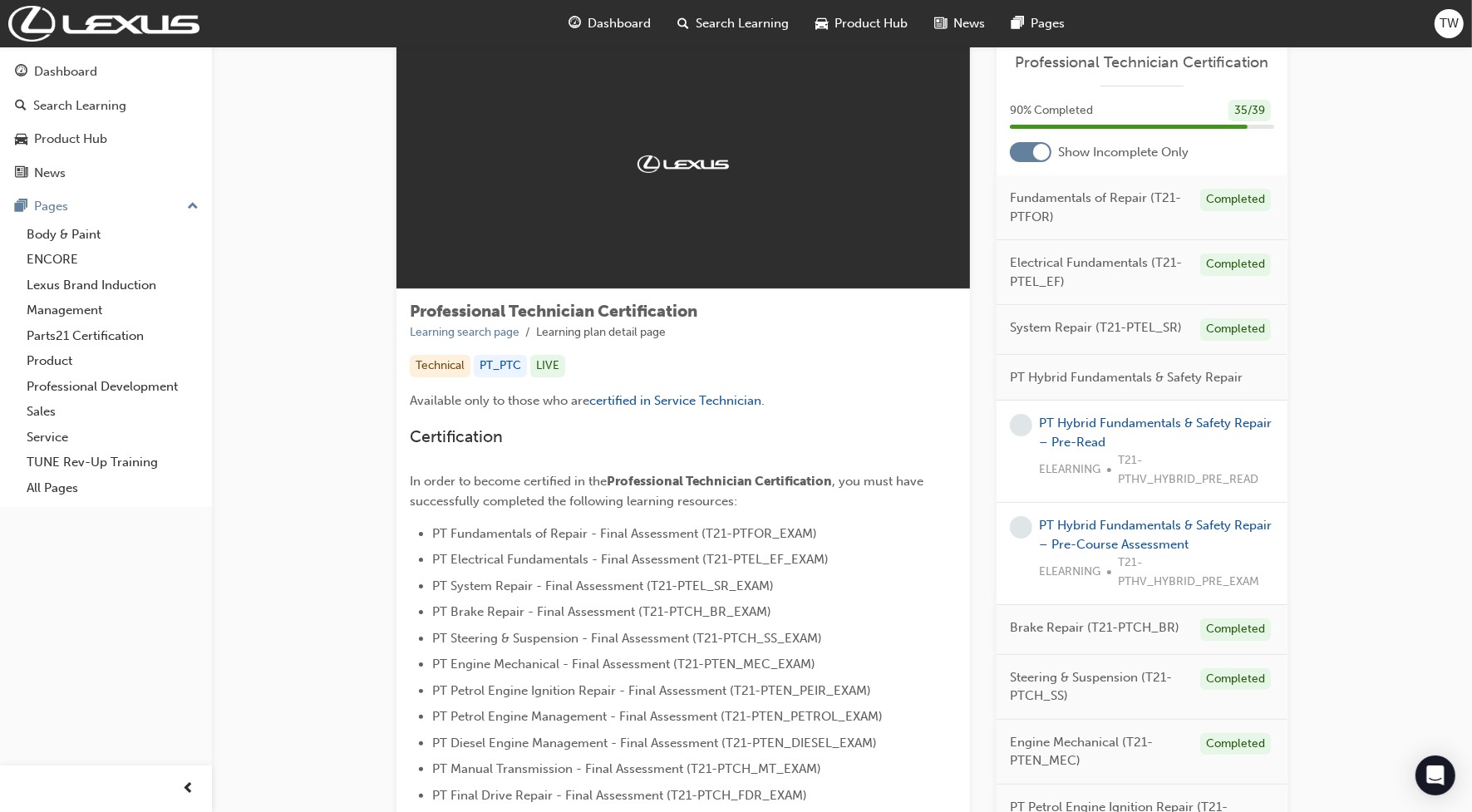 scroll, scrollTop: 0, scrollLeft: 0, axis: both 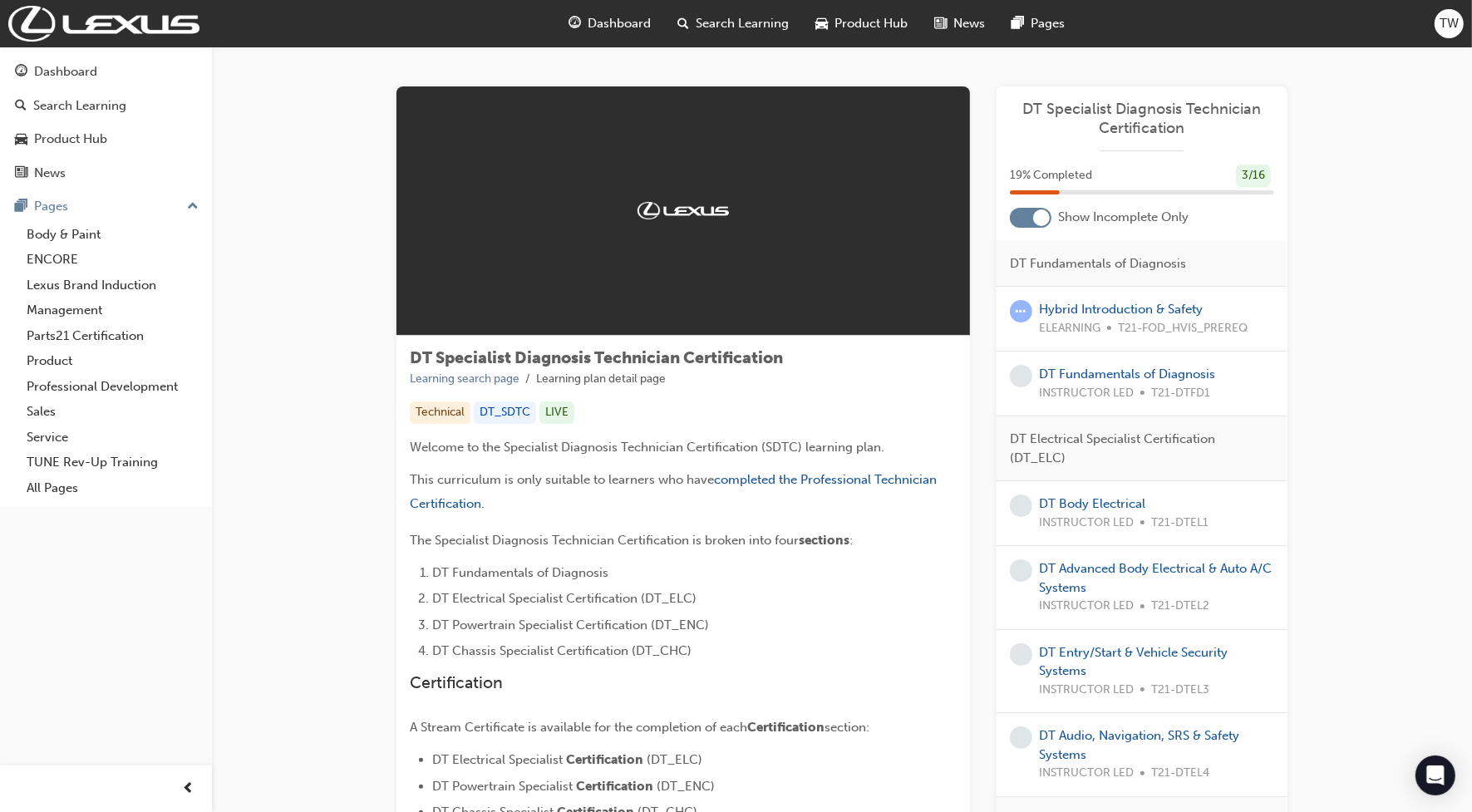 click on "Dashboard" at bounding box center [620, 23] 